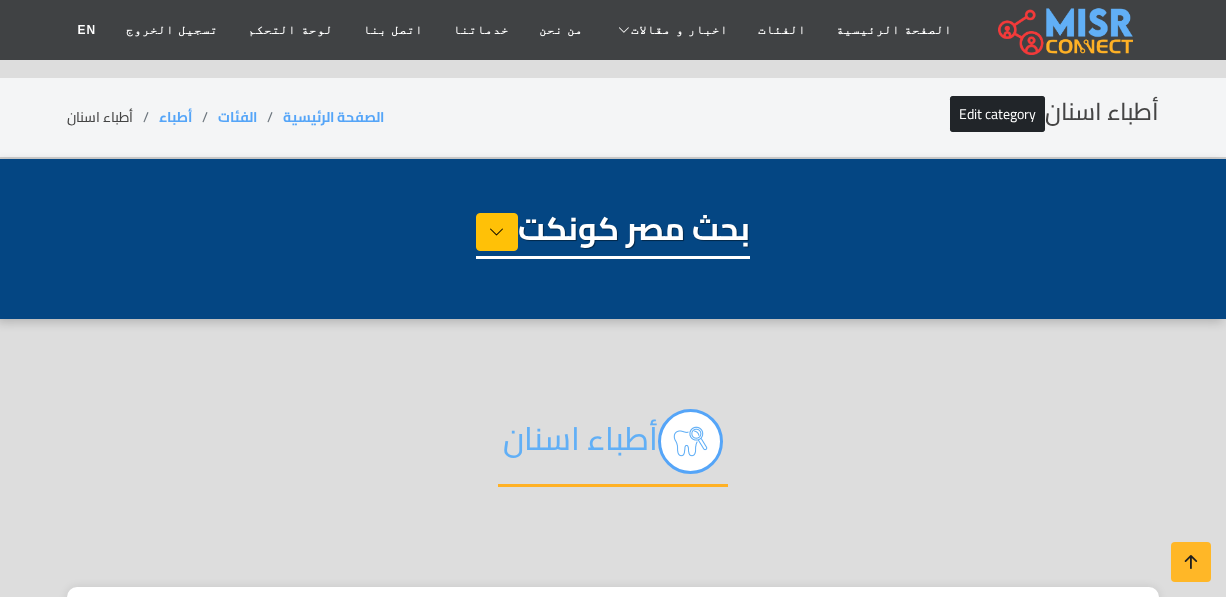 select on "*****" 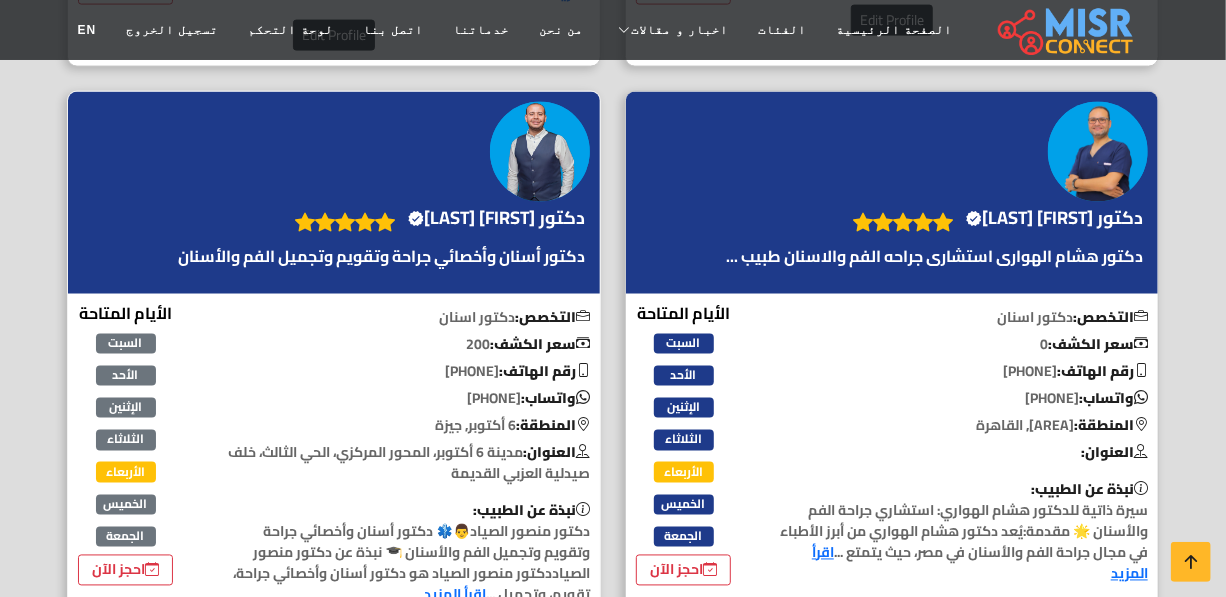 scroll, scrollTop: 1363, scrollLeft: 0, axis: vertical 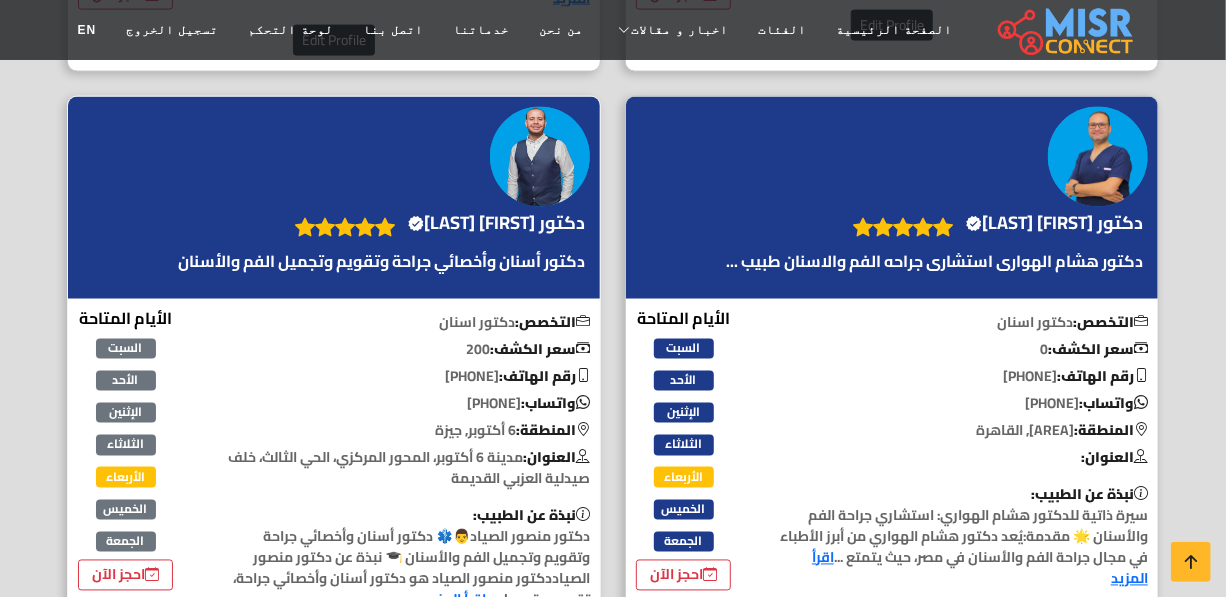 click on "دكتور منصور الصياد
Verified account" at bounding box center [381, 248] 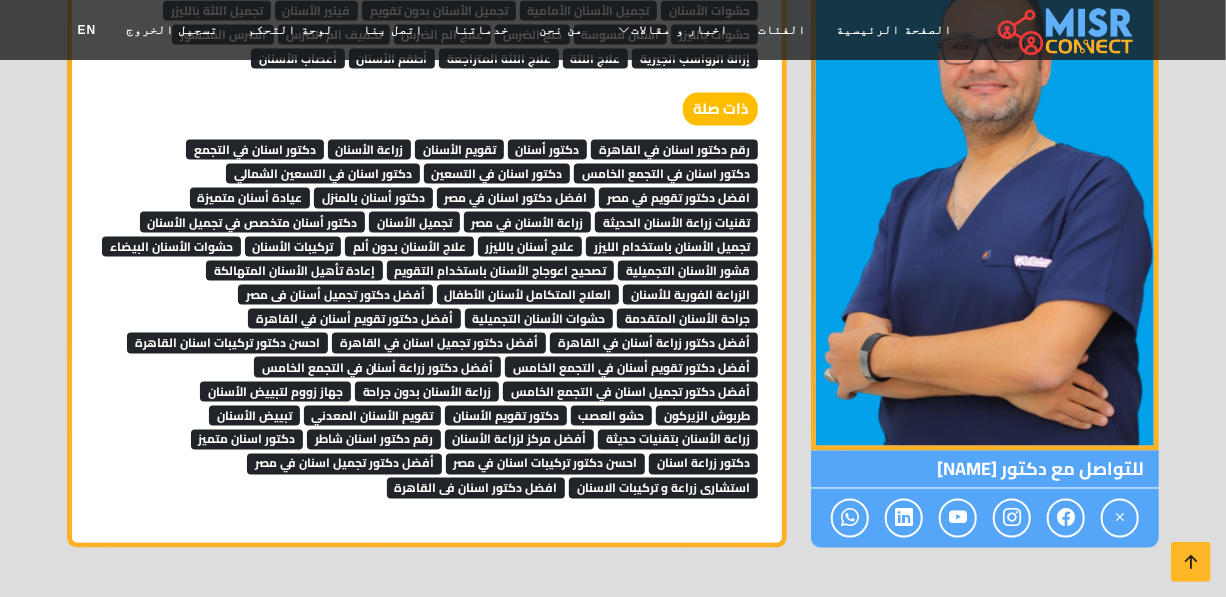scroll, scrollTop: 4636, scrollLeft: 0, axis: vertical 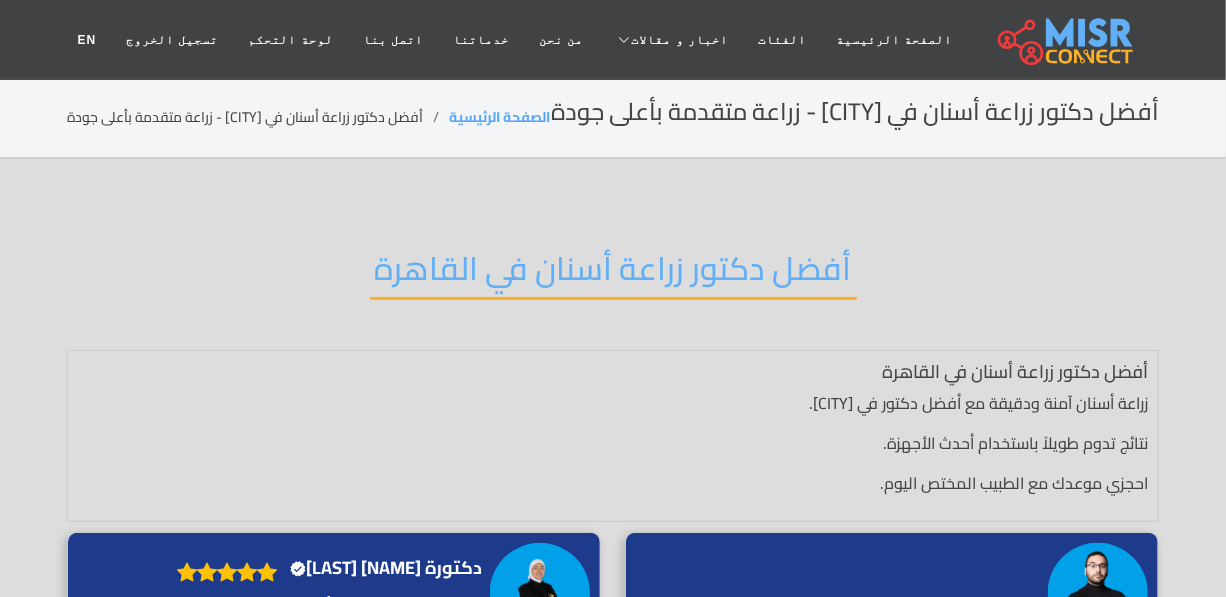 click on "أفضل دكتور زراعة أسنان في القاهرة" at bounding box center [613, 274] 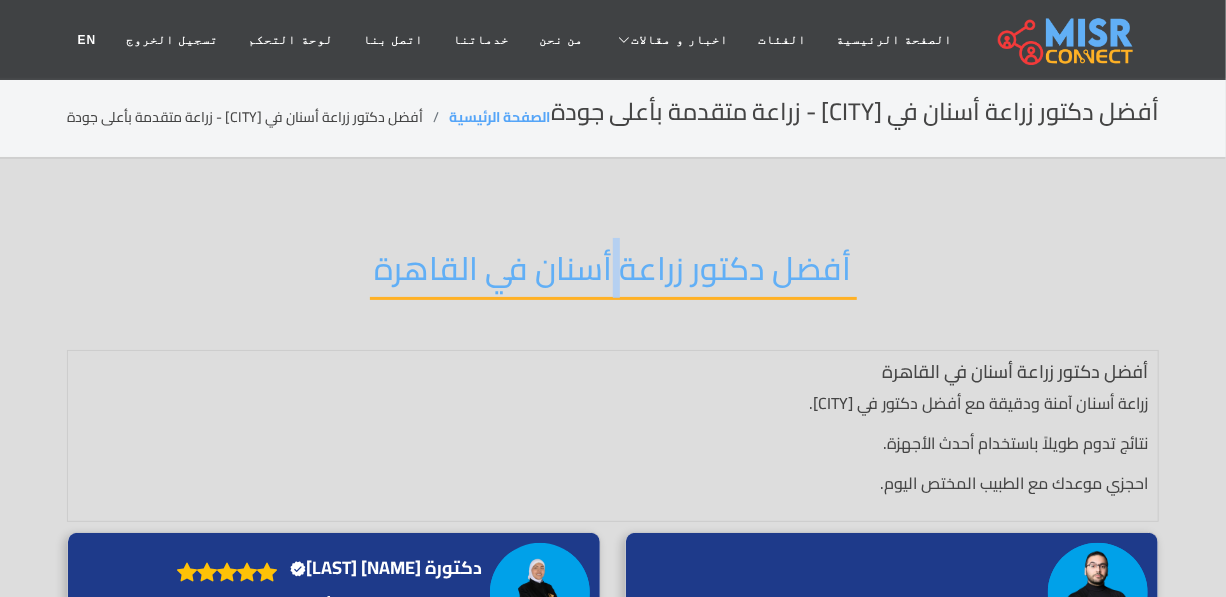 click on "أفضل دكتور زراعة أسنان في القاهرة" at bounding box center (613, 274) 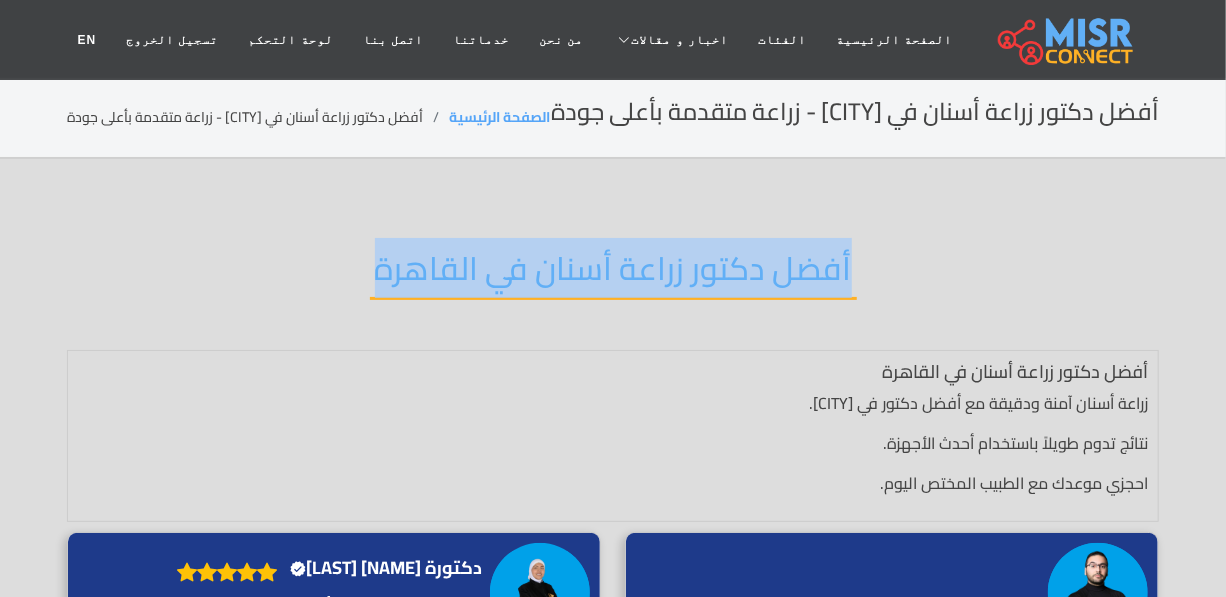 click on "أفضل دكتور زراعة أسنان في القاهرة" at bounding box center (613, 274) 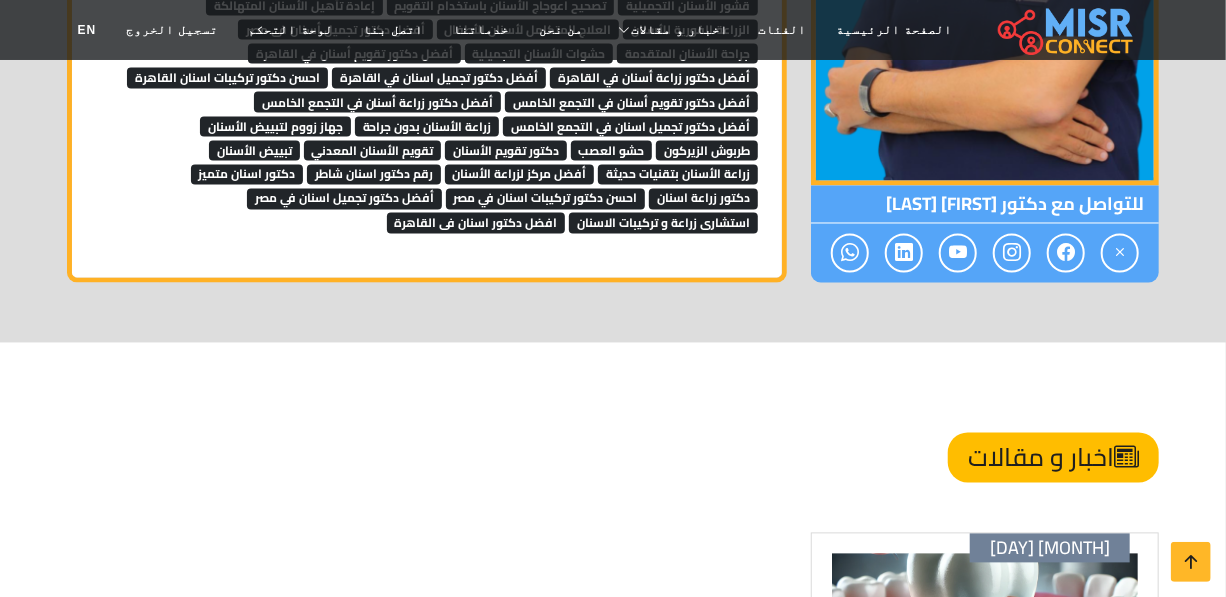 scroll, scrollTop: 4730, scrollLeft: 0, axis: vertical 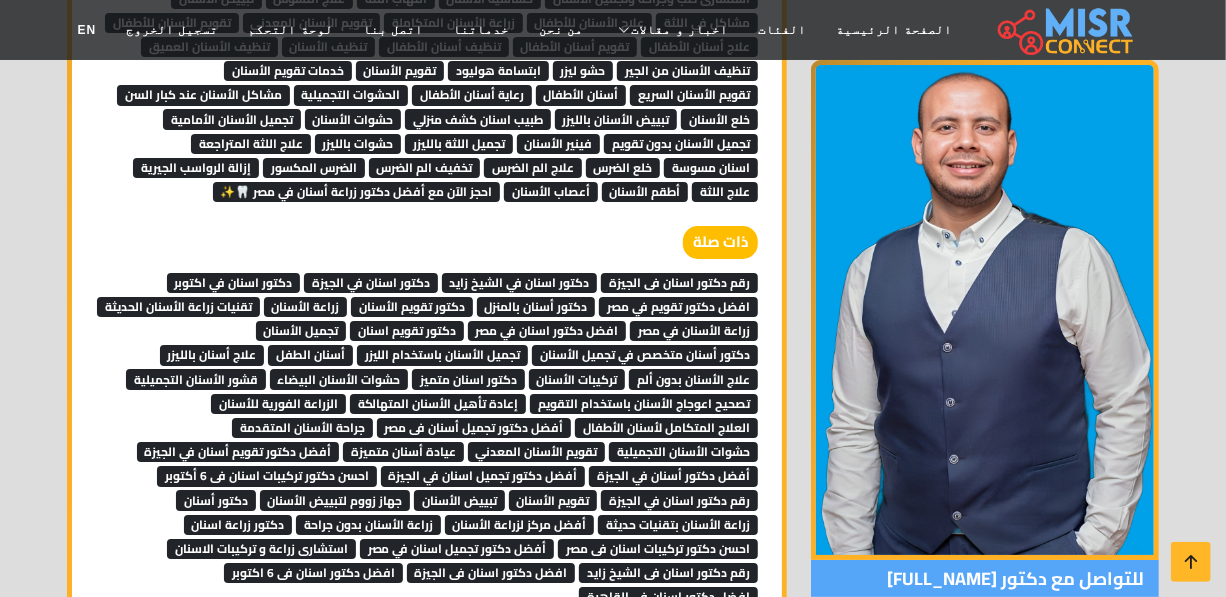 click on "رقم دكتور اسنان فى الجيزة" at bounding box center [679, 283] 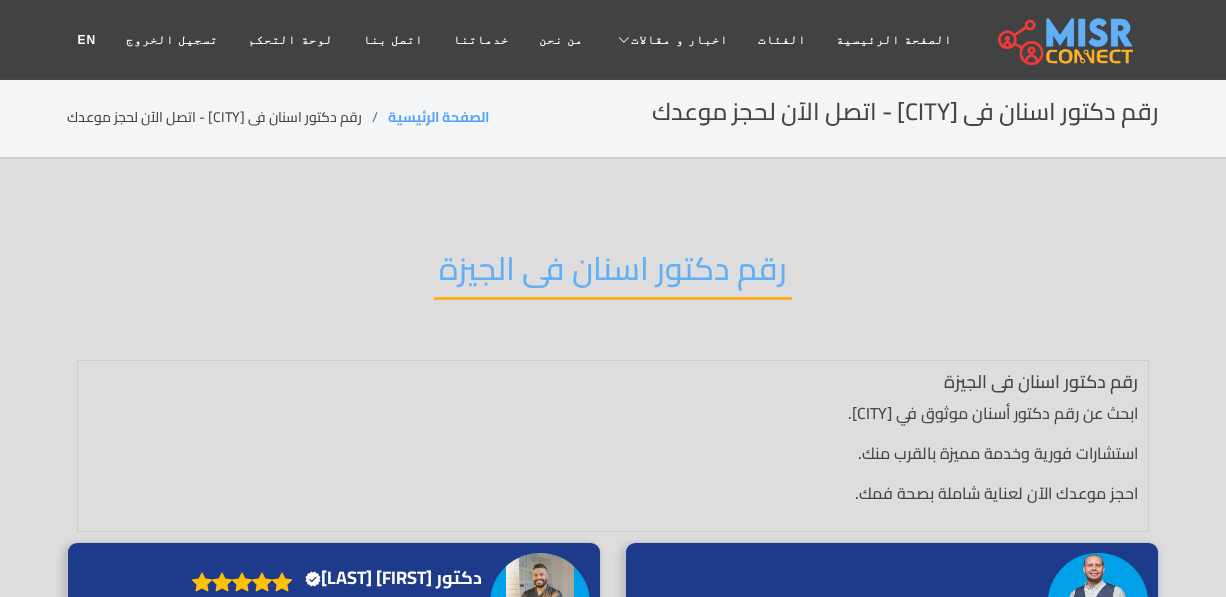 scroll, scrollTop: 0, scrollLeft: 0, axis: both 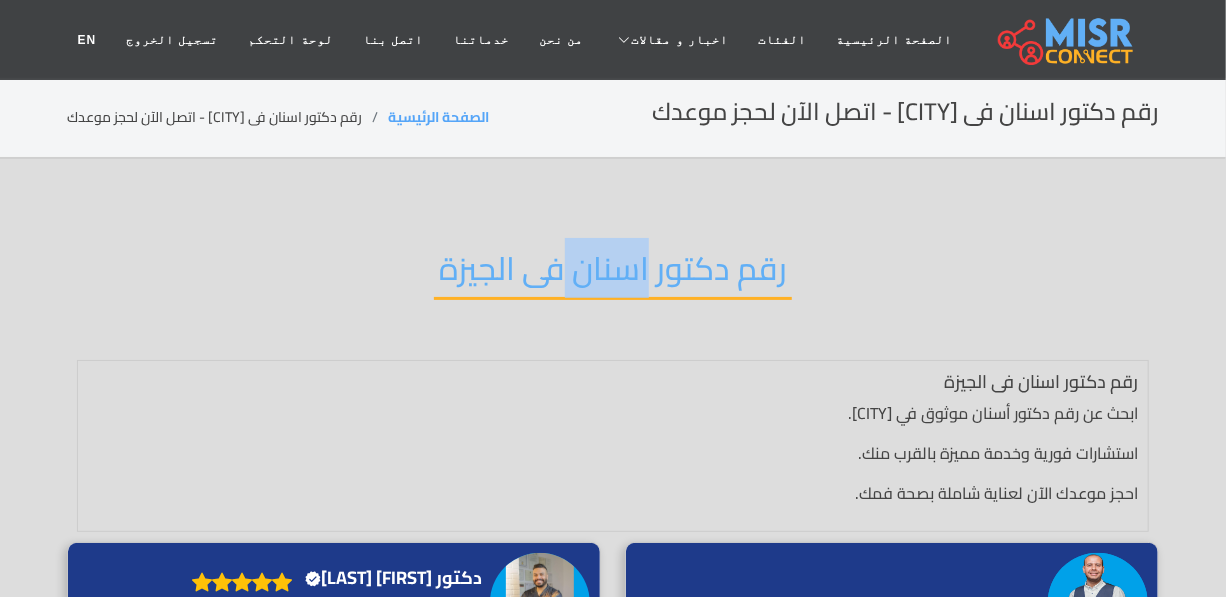 click on "رقم دكتور اسنان فى الجيزة" at bounding box center [613, 274] 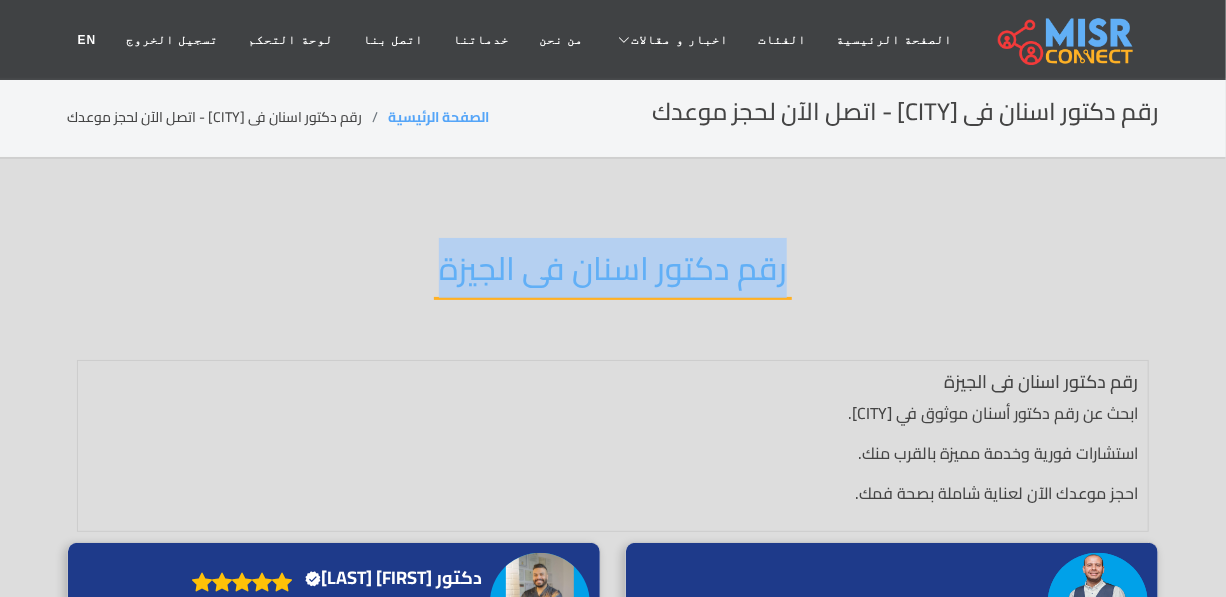 drag, startPoint x: 0, startPoint y: 0, endPoint x: 612, endPoint y: 254, distance: 662.616 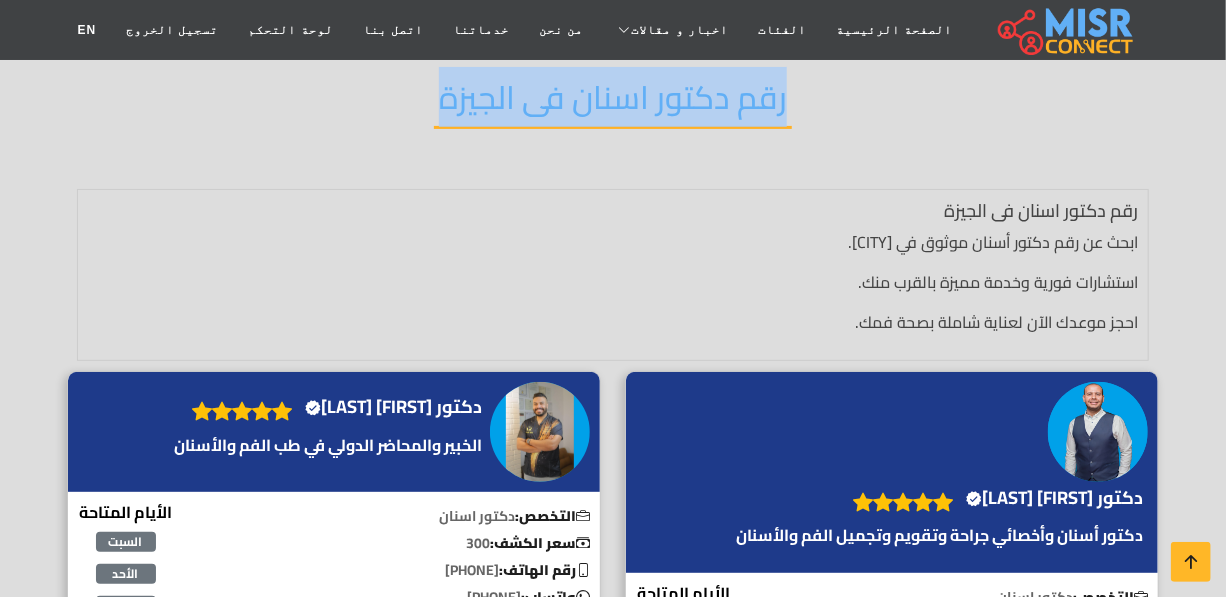 scroll, scrollTop: 90, scrollLeft: 0, axis: vertical 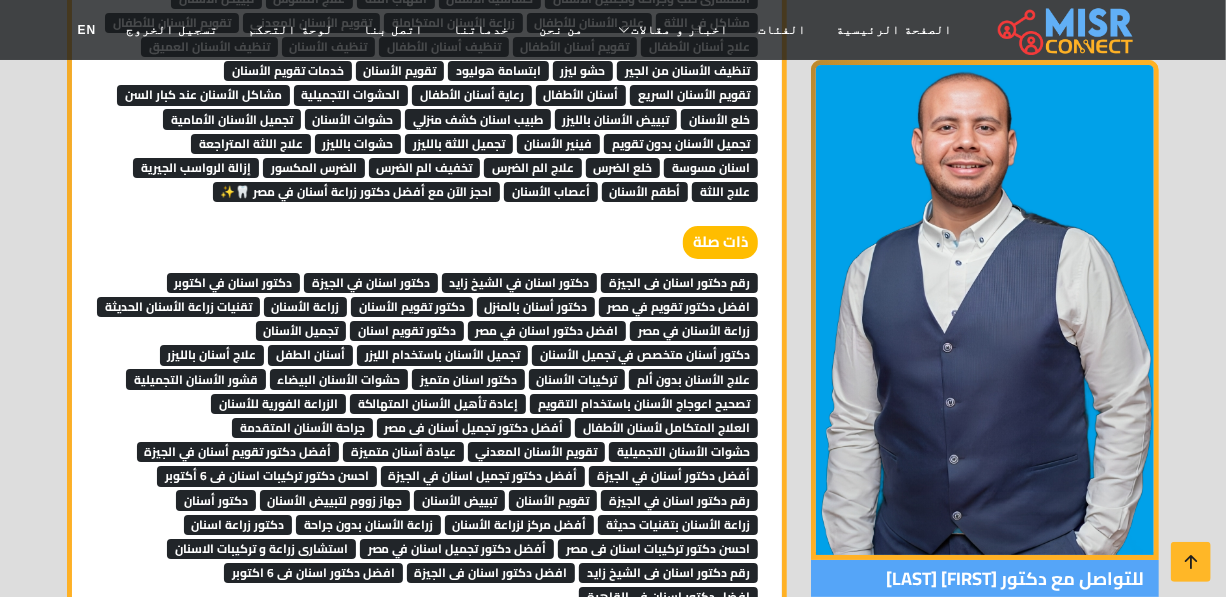 click on "ذات صلة" at bounding box center [427, 247] 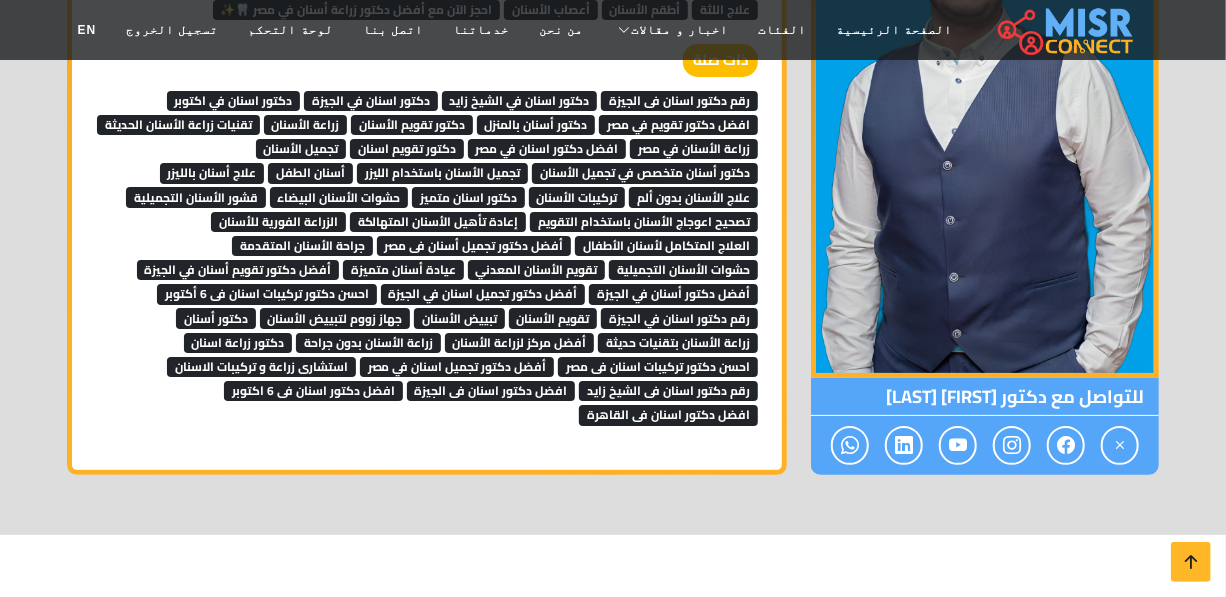 click on "رقم دكتور اسنان فى الشيخ زايد" at bounding box center [668, 391] 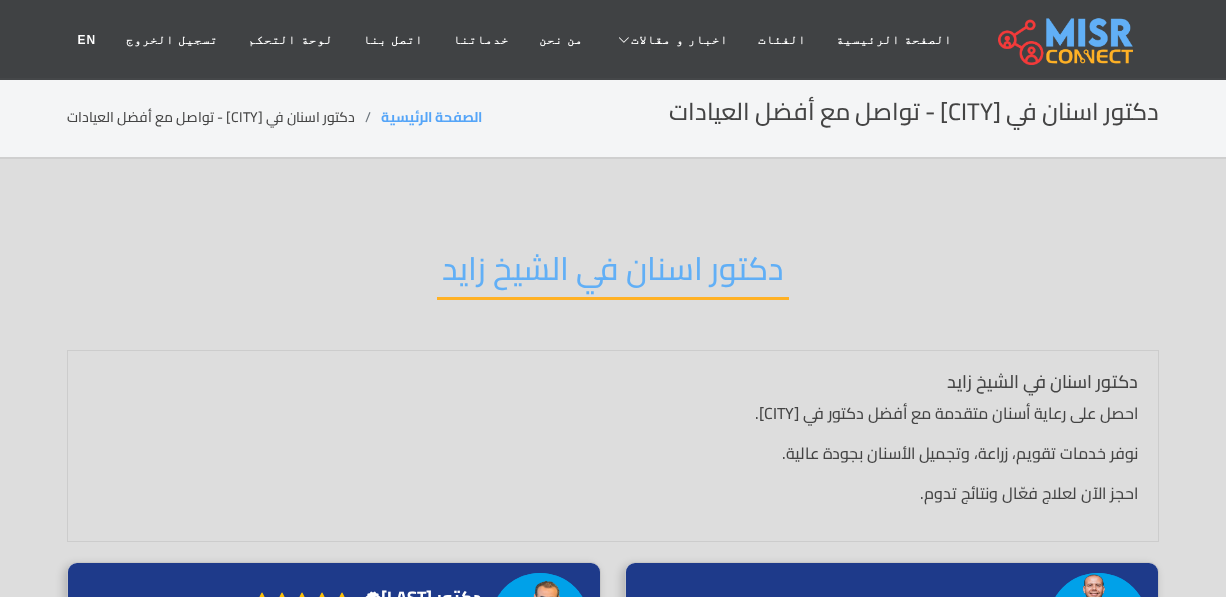 scroll, scrollTop: 0, scrollLeft: 0, axis: both 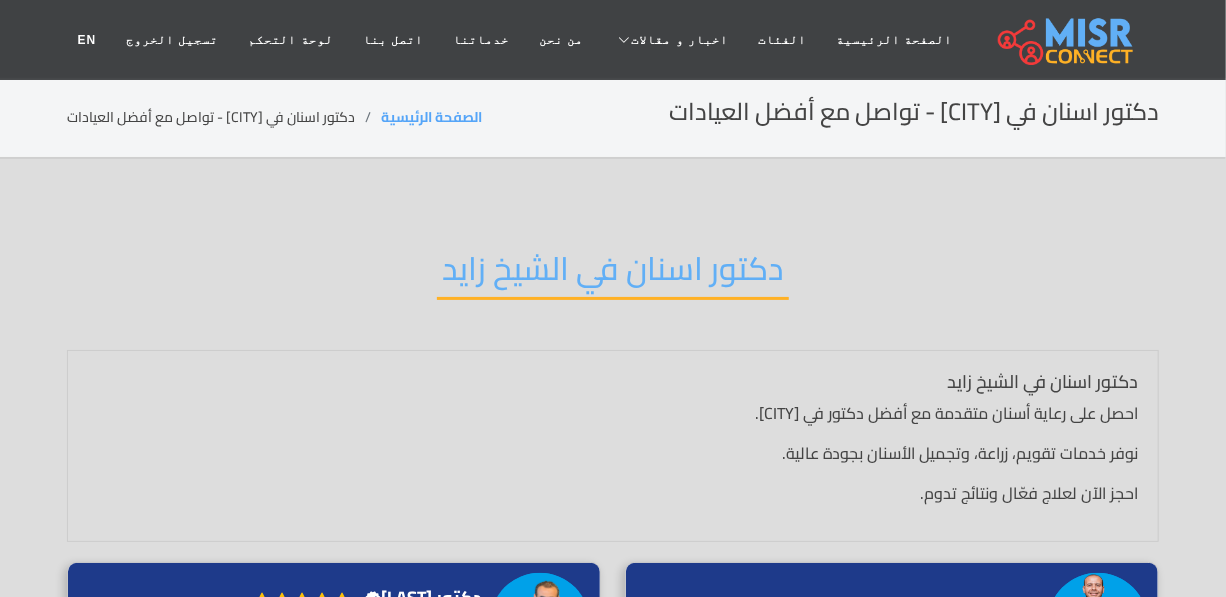 click on "دكتور اسنان في الشيخ زايد" at bounding box center [613, 274] 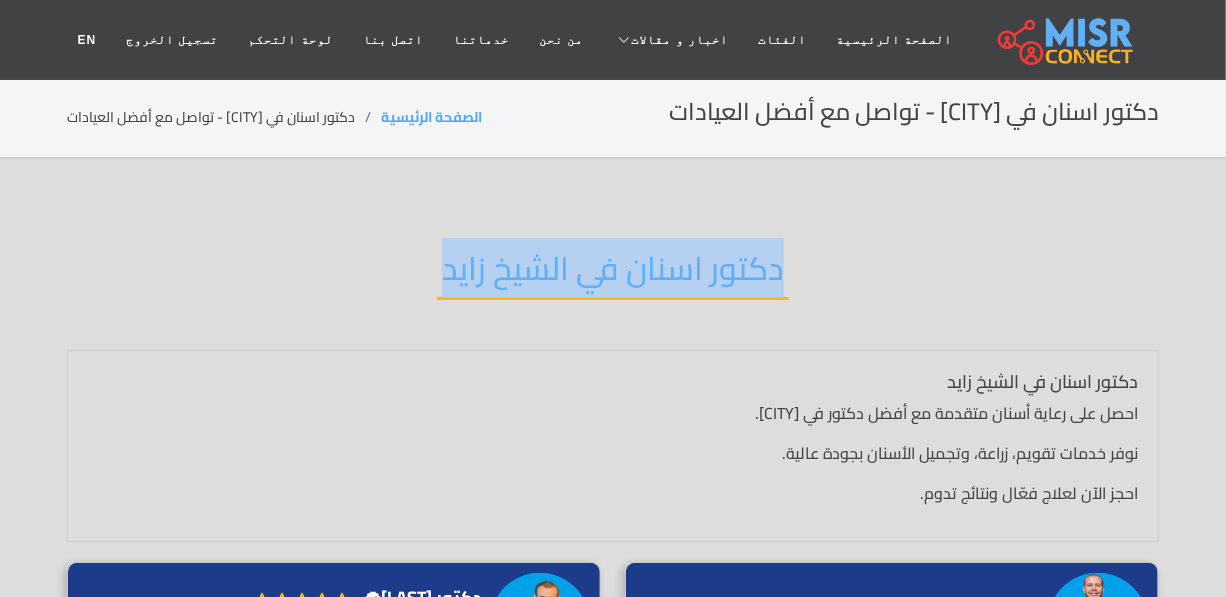 click on "دكتور اسنان في الشيخ زايد" at bounding box center (613, 274) 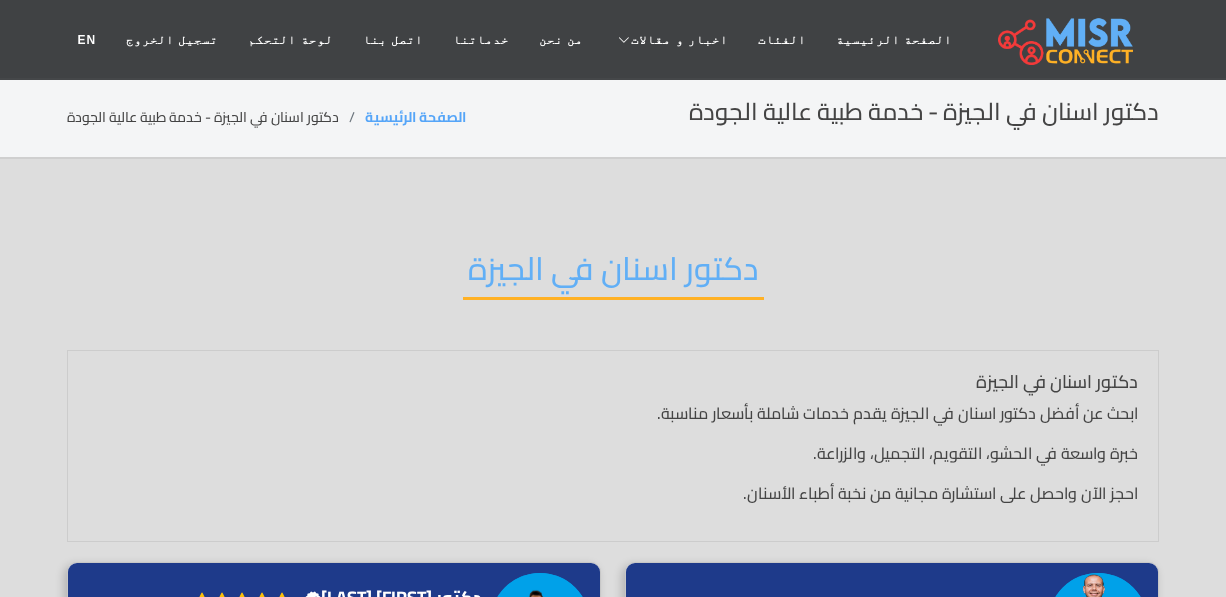 click on "دكتور اسنان في الجيزة" at bounding box center [613, 274] 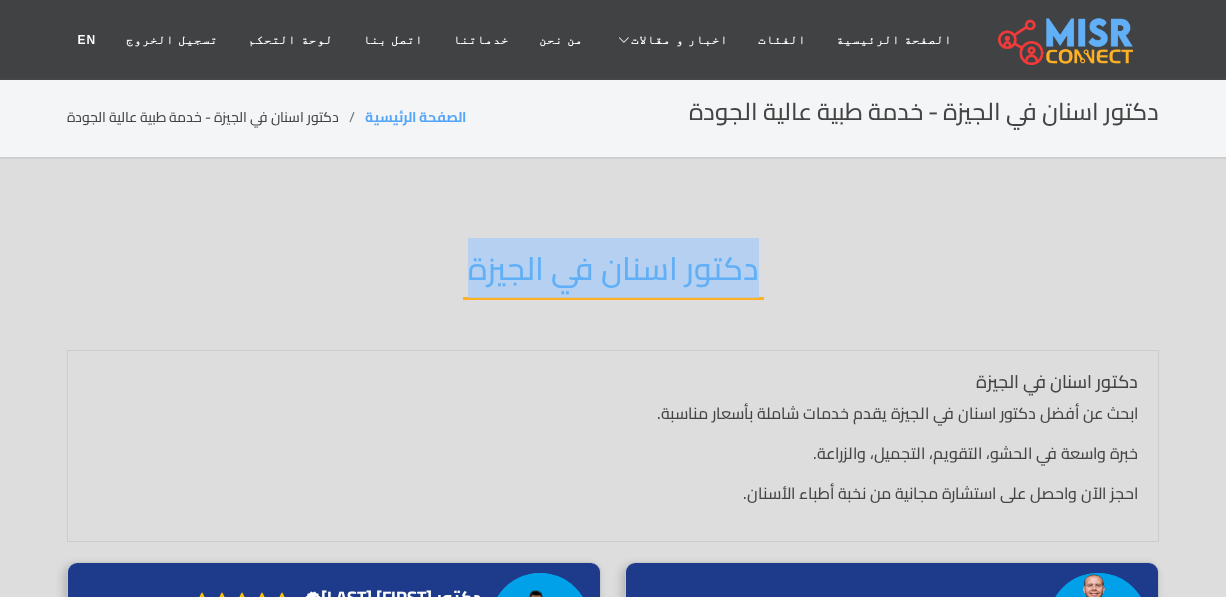 scroll, scrollTop: 0, scrollLeft: 0, axis: both 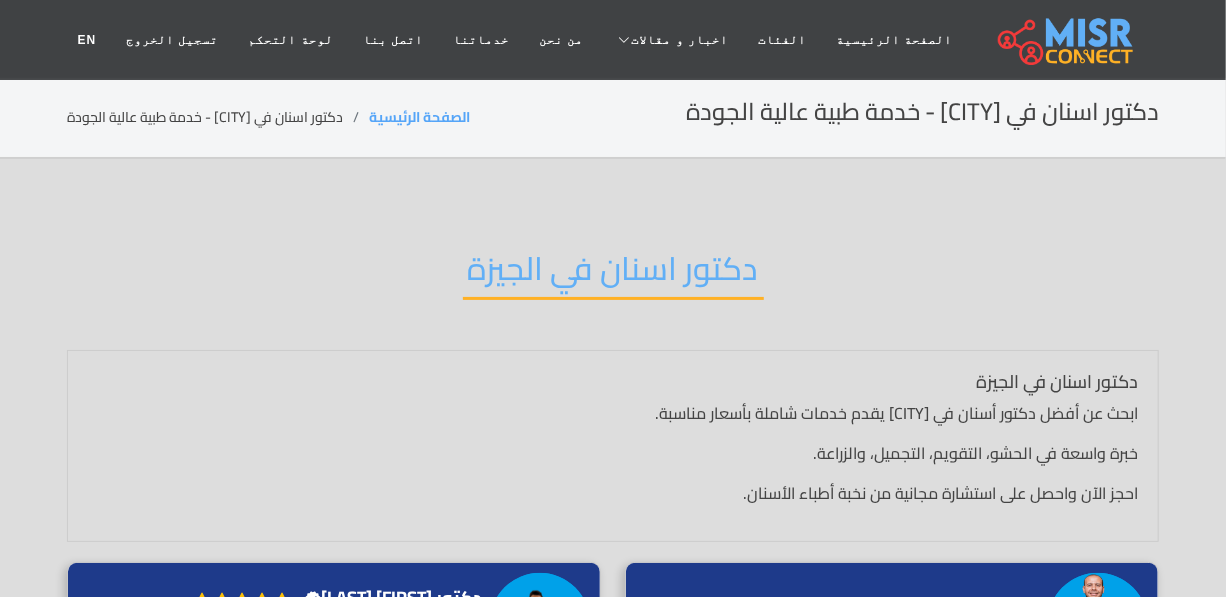 click on "دكتور اسنان في الجيزة" at bounding box center (613, 274) 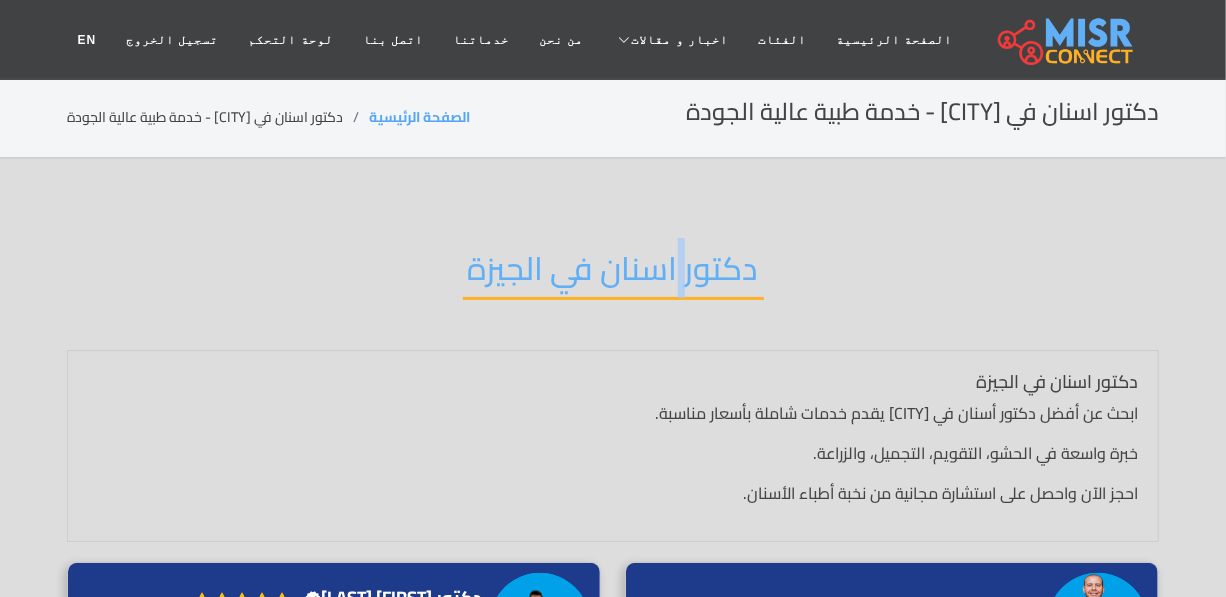 click on "دكتور اسنان في الجيزة" at bounding box center [613, 274] 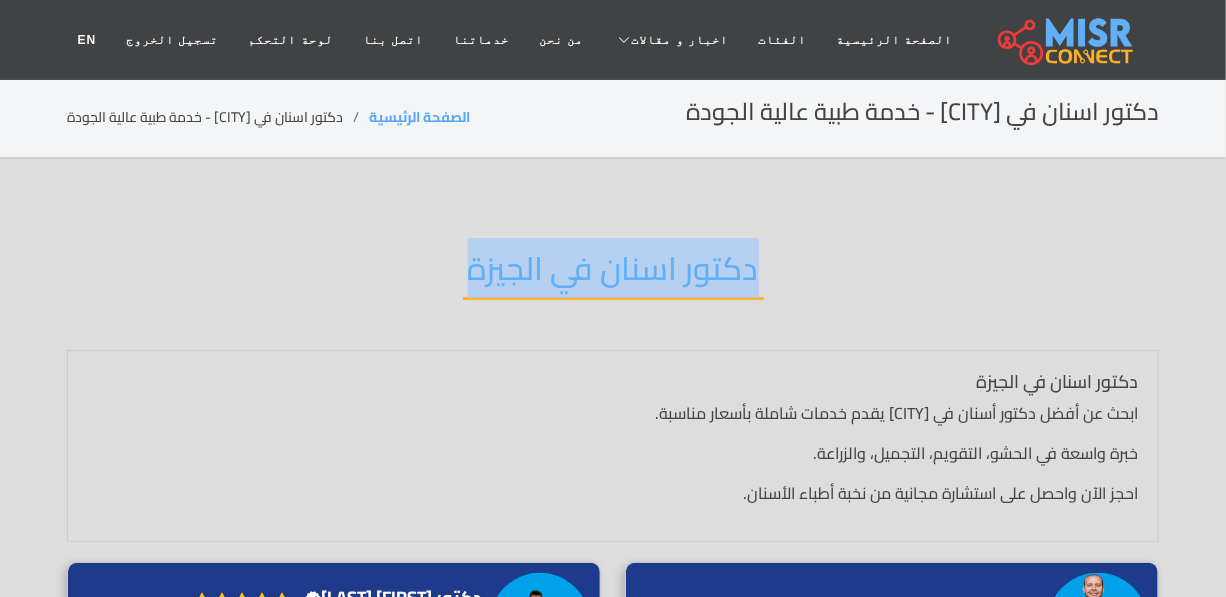 click on "دكتور اسنان في الجيزة" at bounding box center [613, 274] 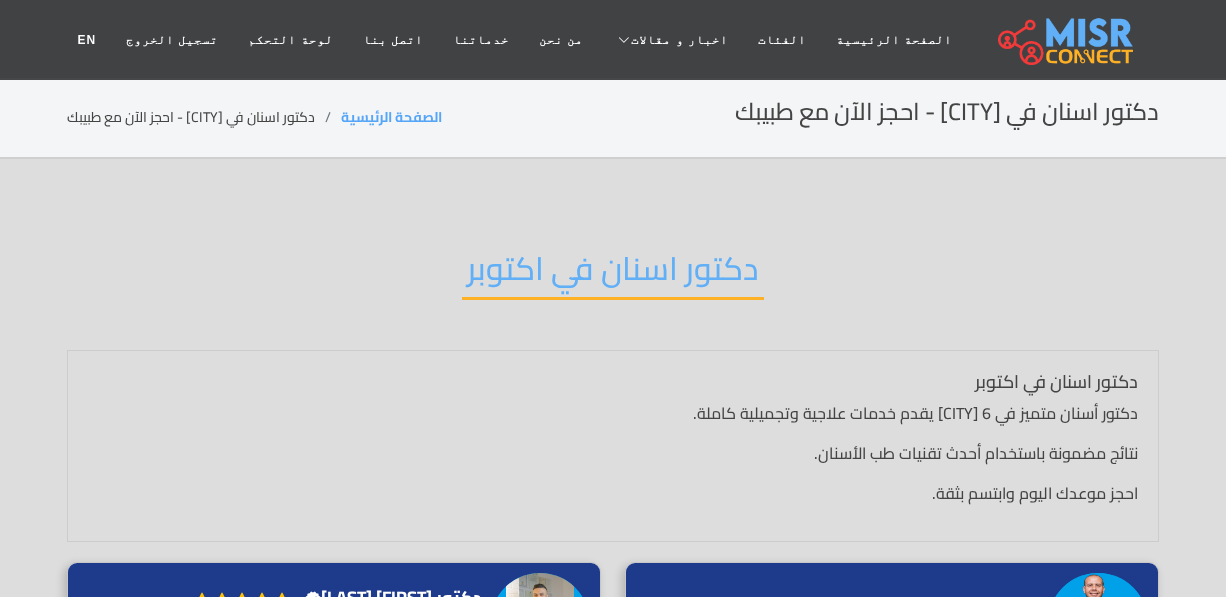 scroll, scrollTop: 0, scrollLeft: 0, axis: both 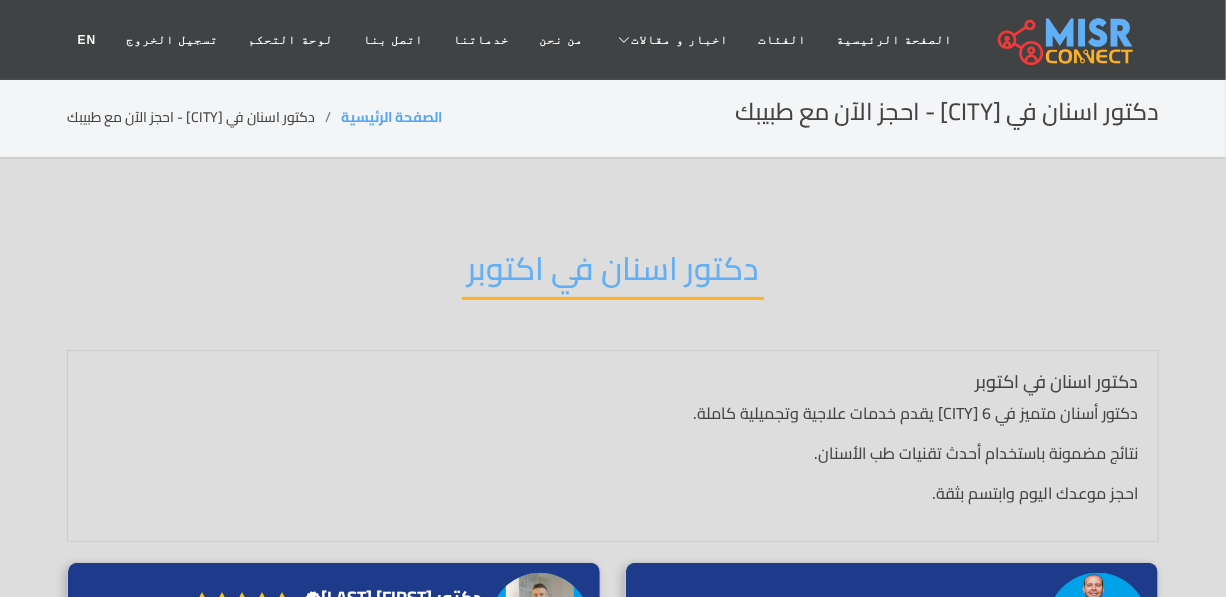 drag, startPoint x: 0, startPoint y: 0, endPoint x: 609, endPoint y: 278, distance: 669.4513 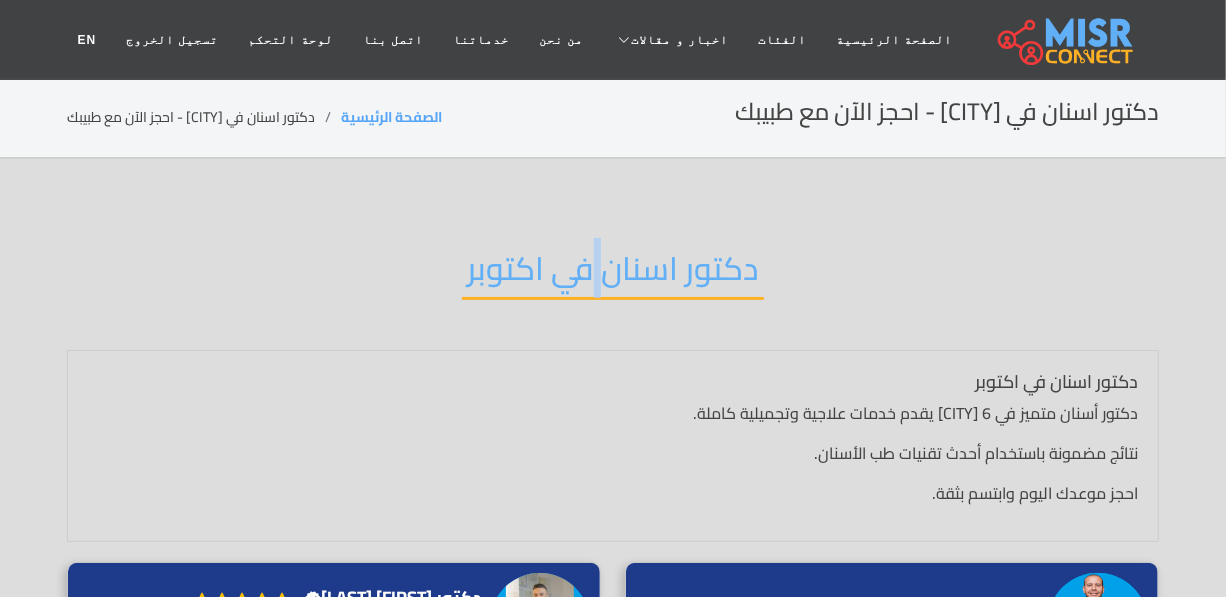click on "دكتور اسنان في اكتوبر" at bounding box center [613, 274] 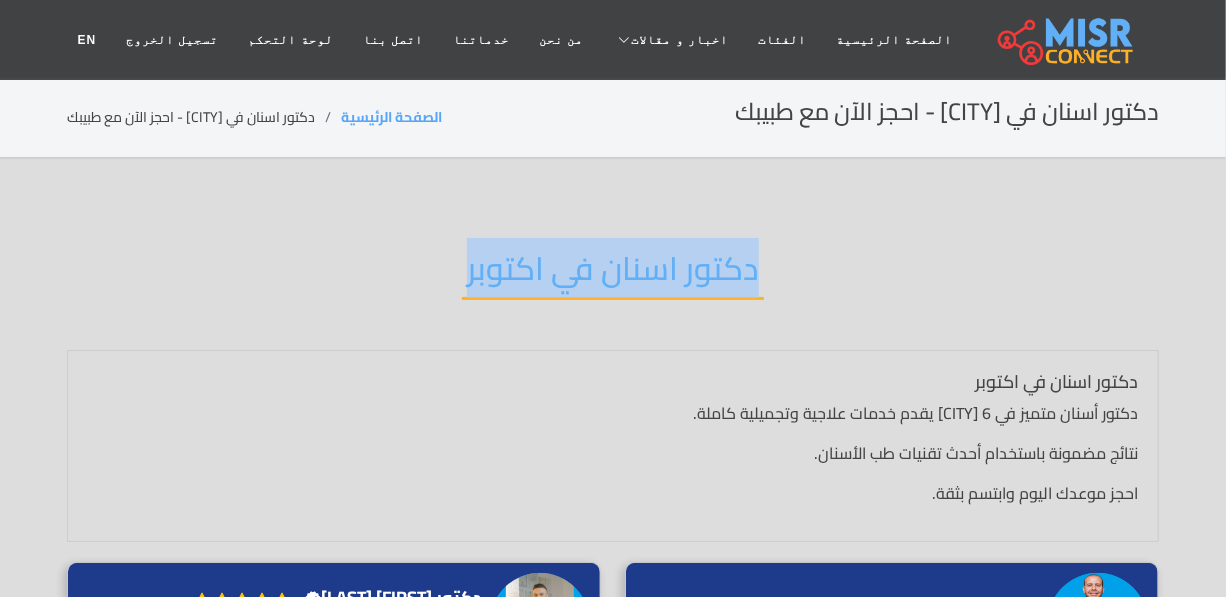 click on "دكتور اسنان في اكتوبر" at bounding box center (613, 274) 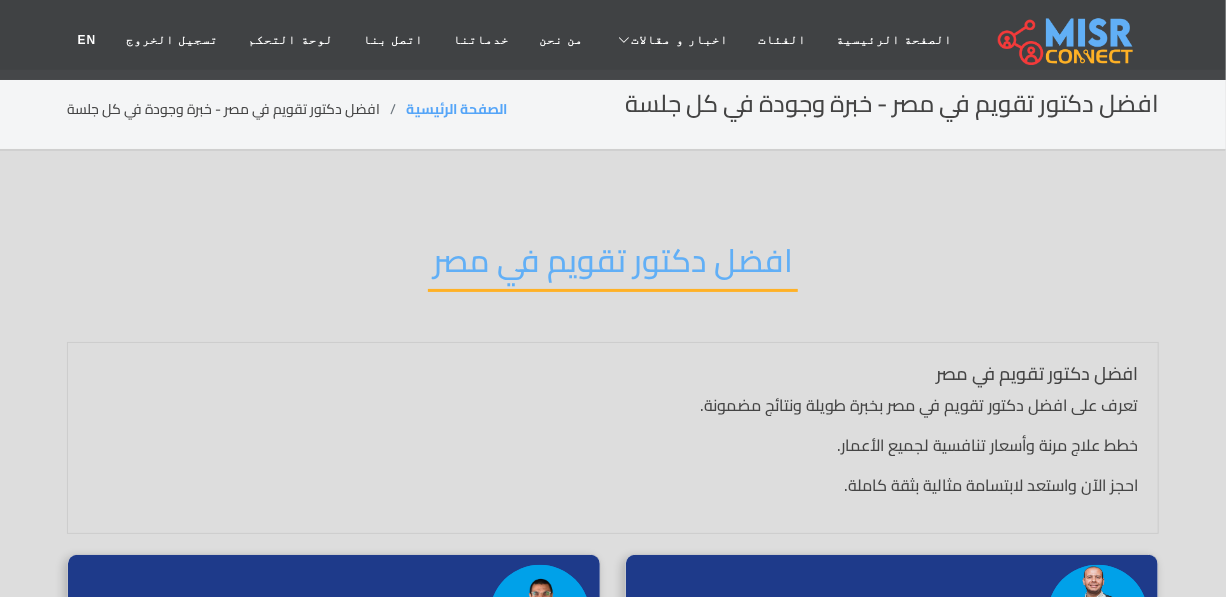 scroll, scrollTop: 0, scrollLeft: 0, axis: both 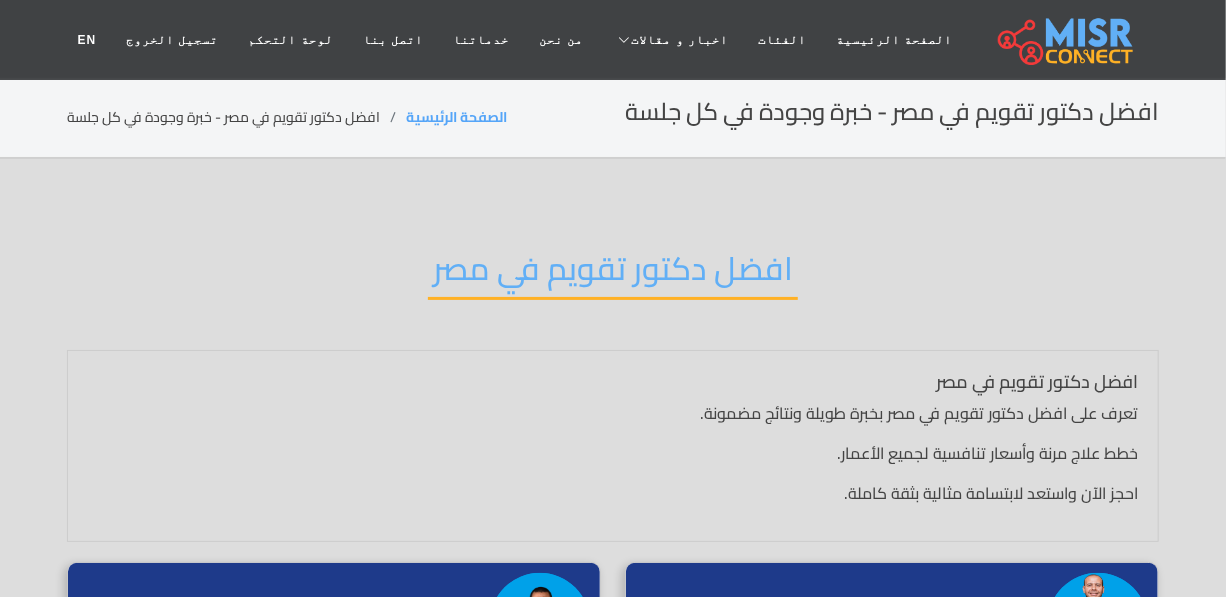 click on "افضل دكتور تقويم في مصر" at bounding box center (613, 274) 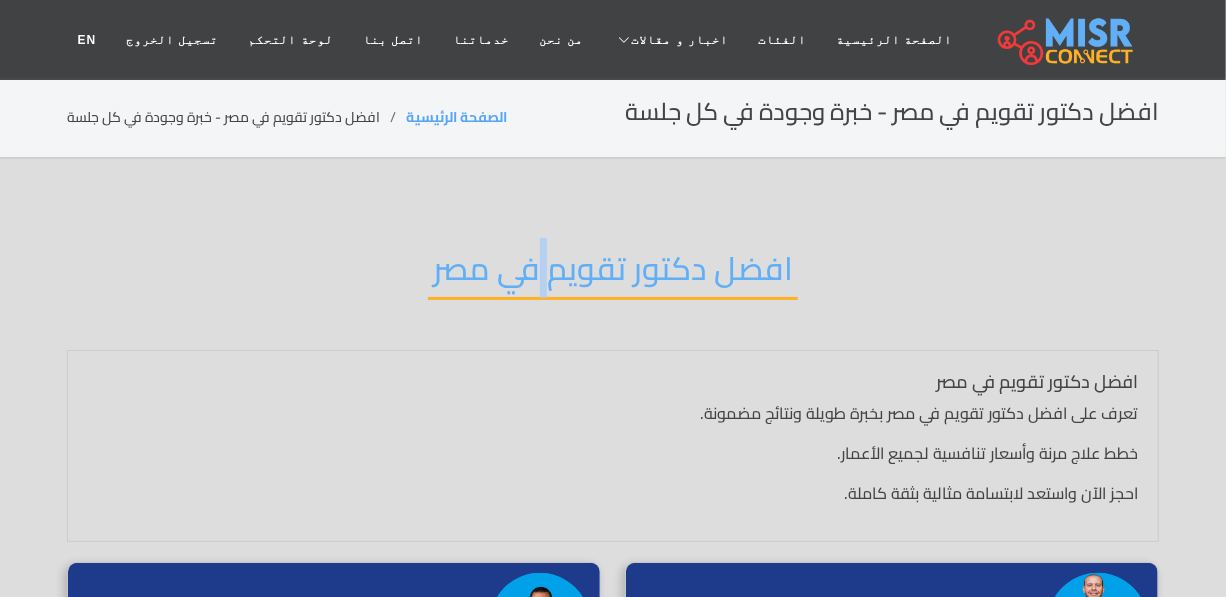click on "افضل دكتور تقويم في مصر" at bounding box center (613, 274) 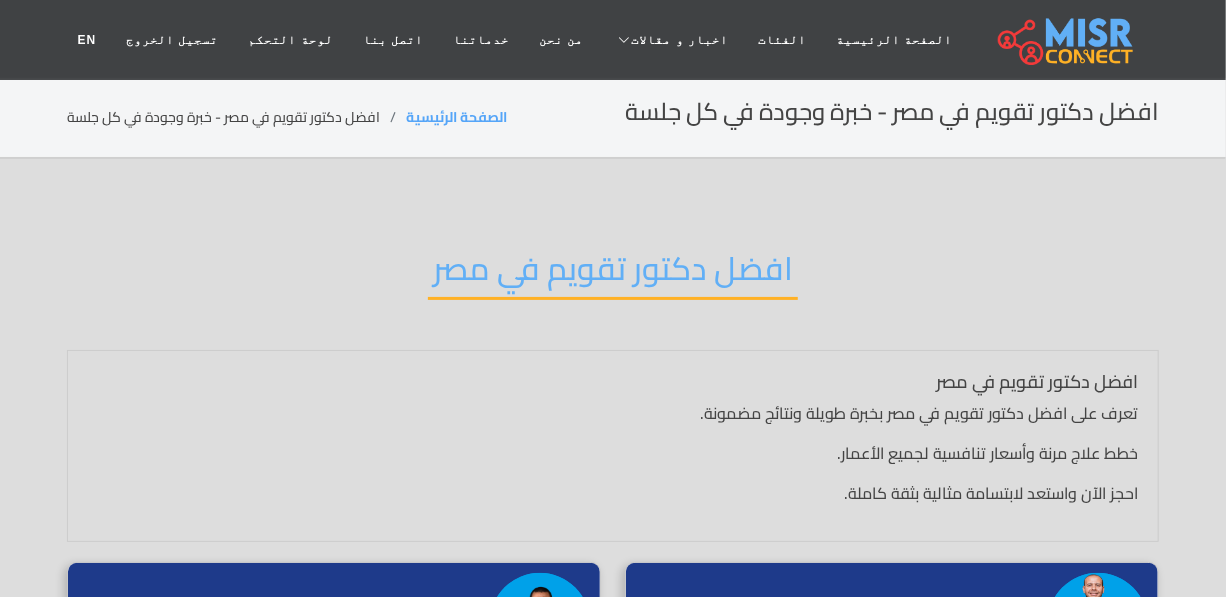 click on "افضل دكتور تقويم في مصر" at bounding box center (613, 274) 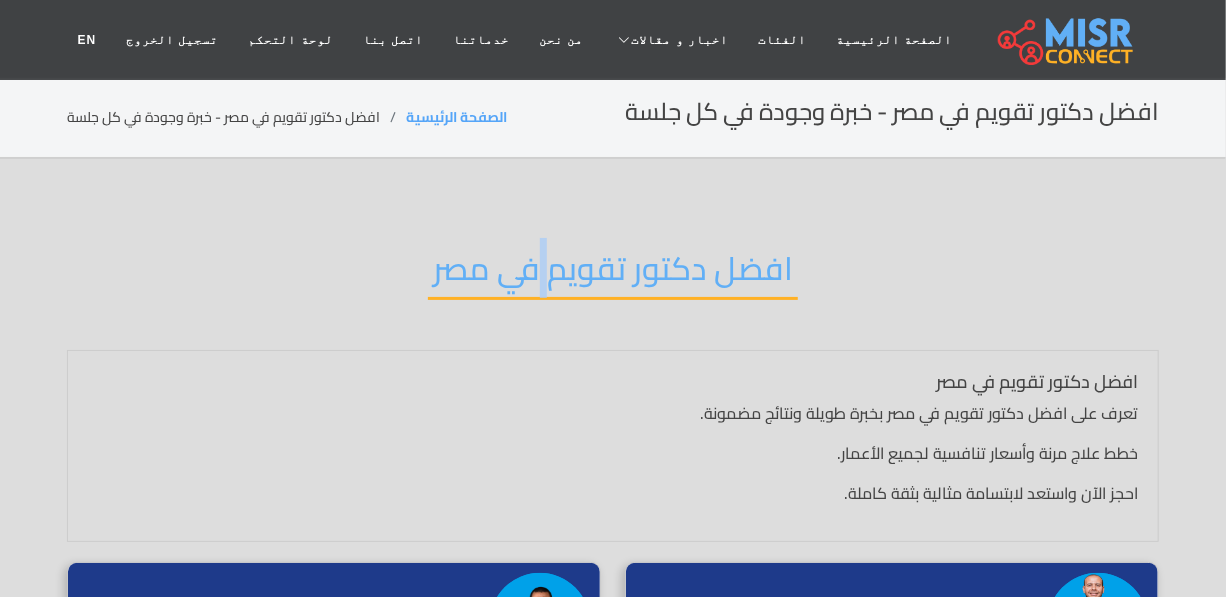 click on "افضل دكتور تقويم في مصر" at bounding box center [613, 274] 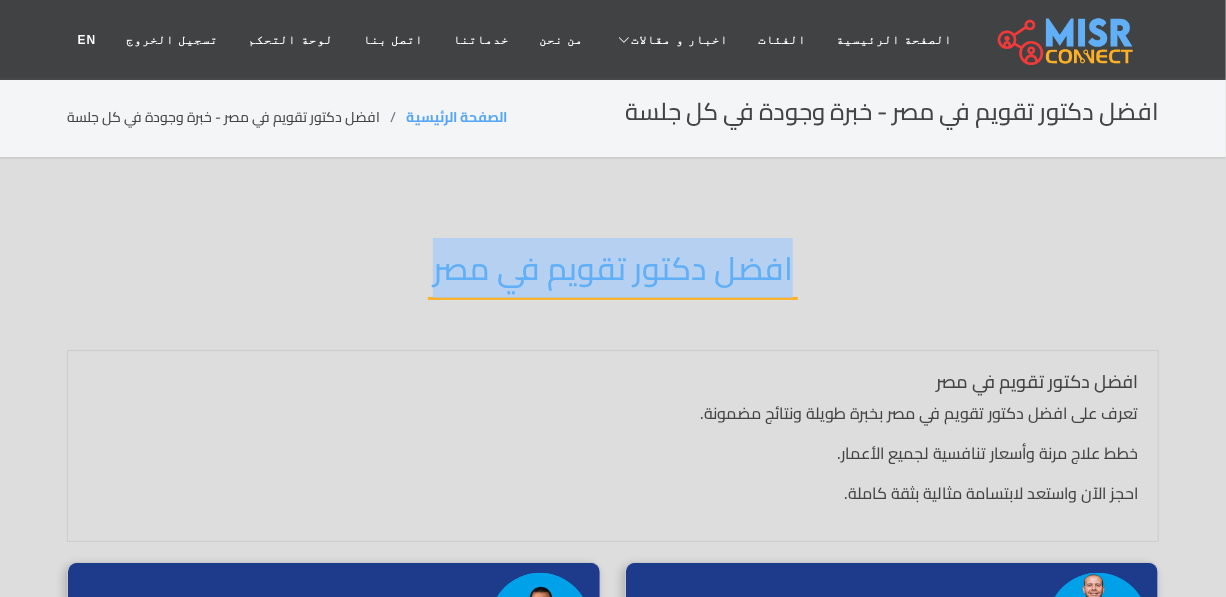 click on "افضل دكتور تقويم في مصر" at bounding box center (613, 274) 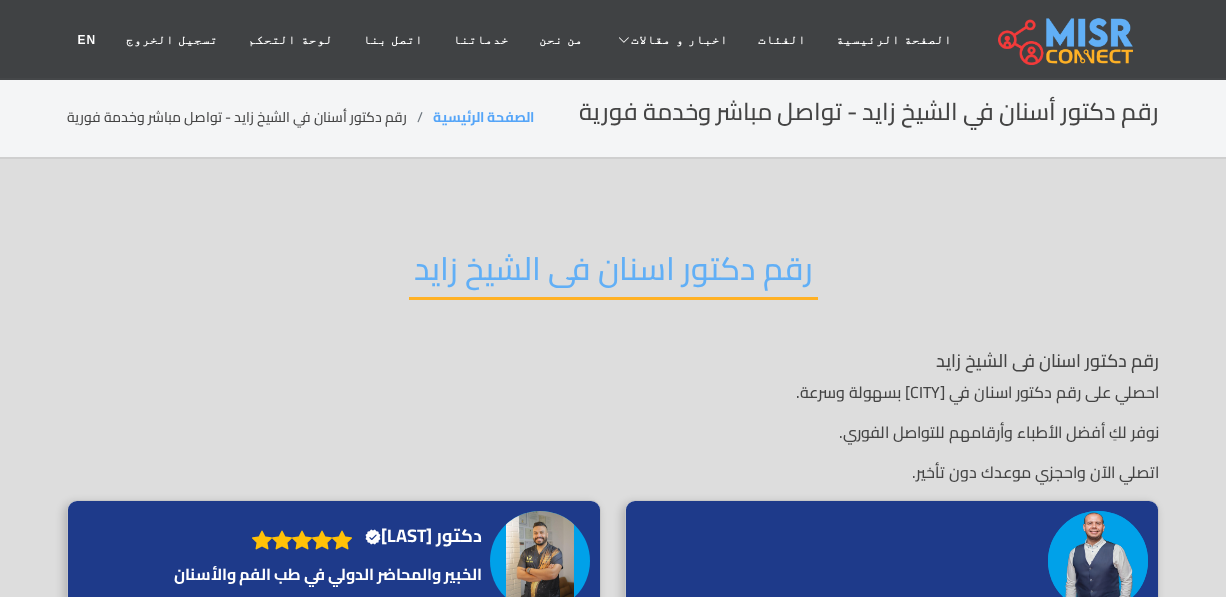 scroll, scrollTop: 0, scrollLeft: 0, axis: both 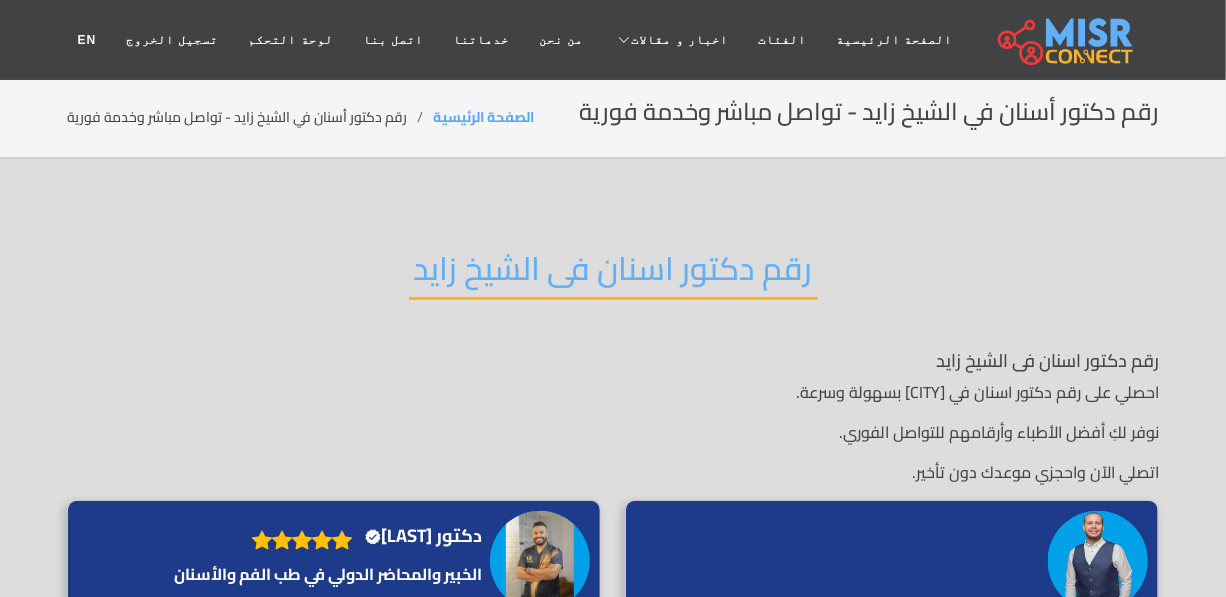 click on "رقم دكتور اسنان فى الشيخ زايد" at bounding box center [613, 274] 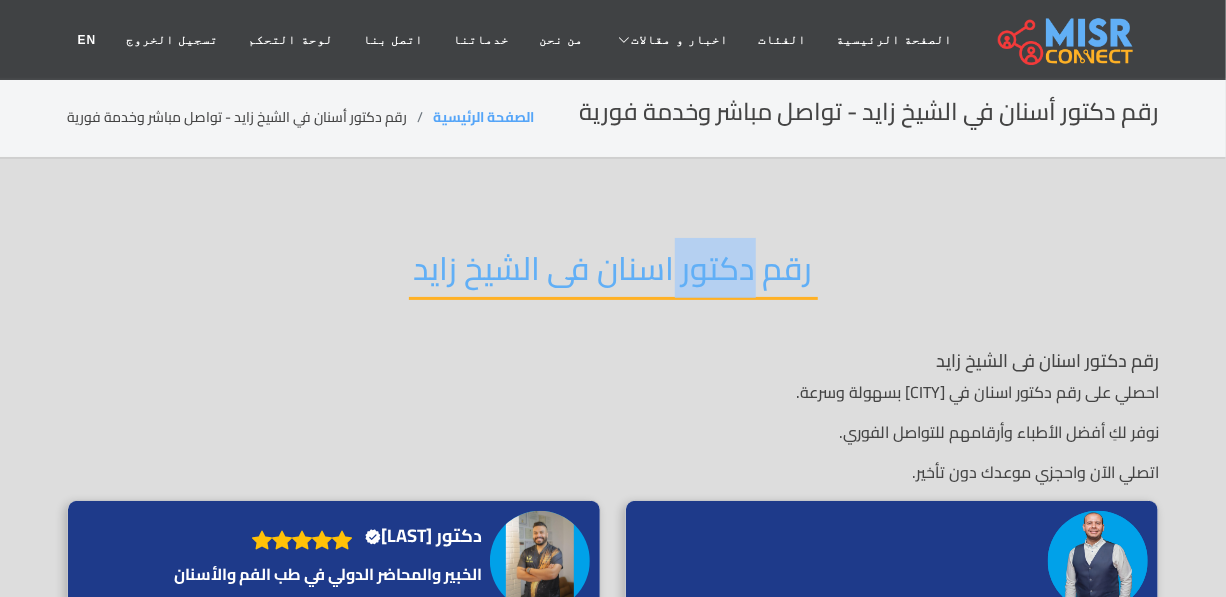 click on "رقم دكتور اسنان فى الشيخ زايد" at bounding box center (613, 274) 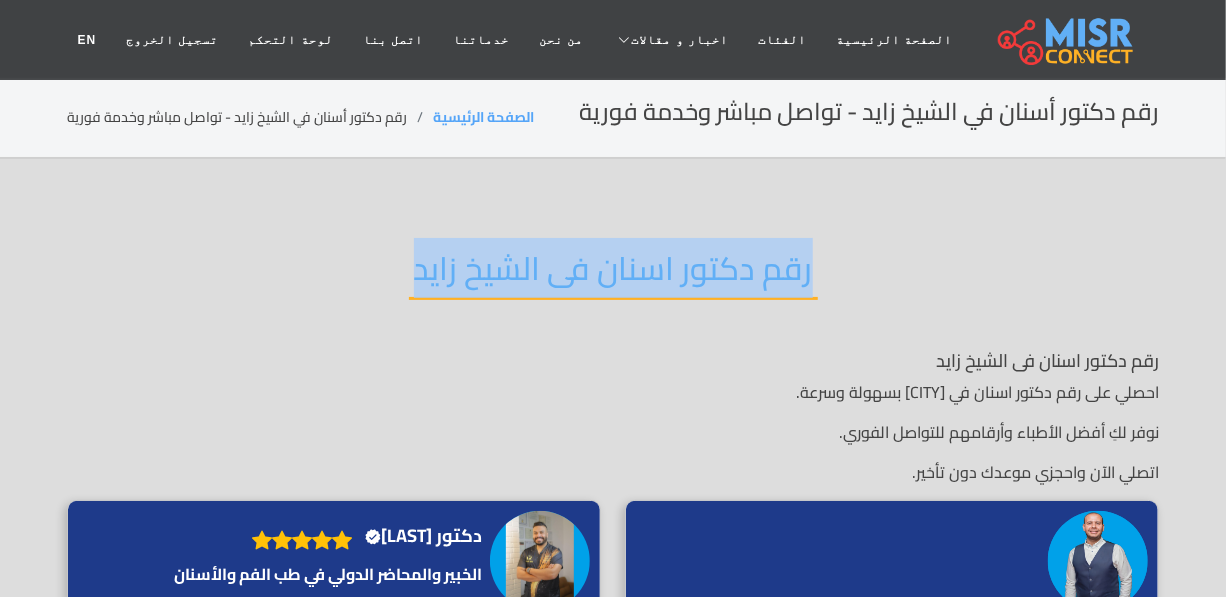click on "رقم دكتور اسنان فى الشيخ زايد" at bounding box center (613, 274) 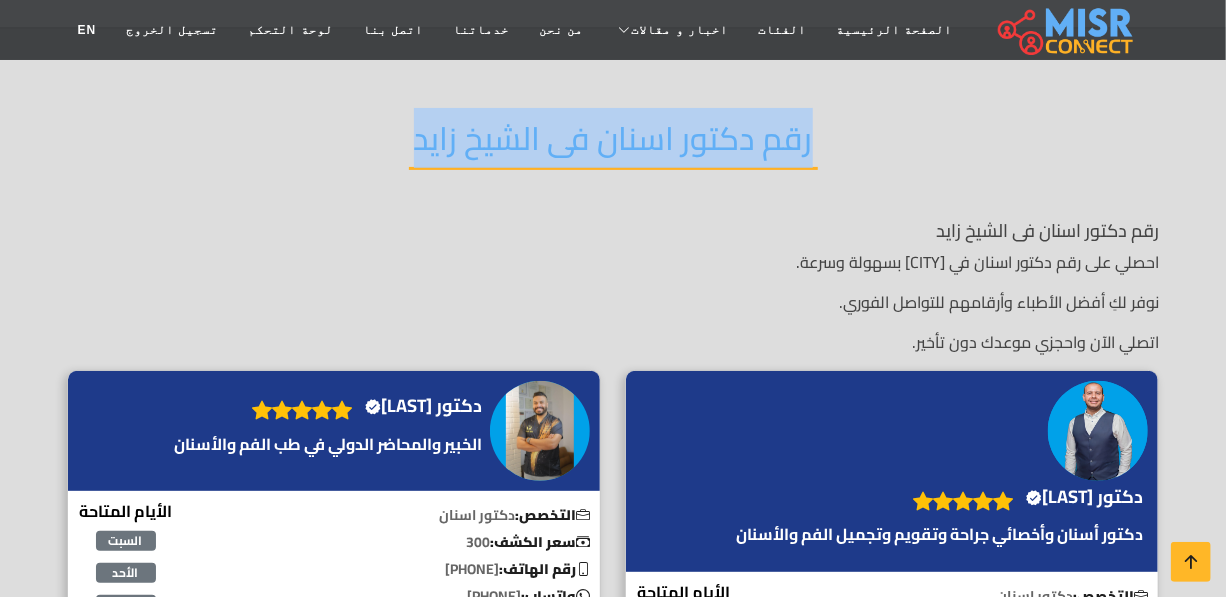 scroll, scrollTop: 272, scrollLeft: 0, axis: vertical 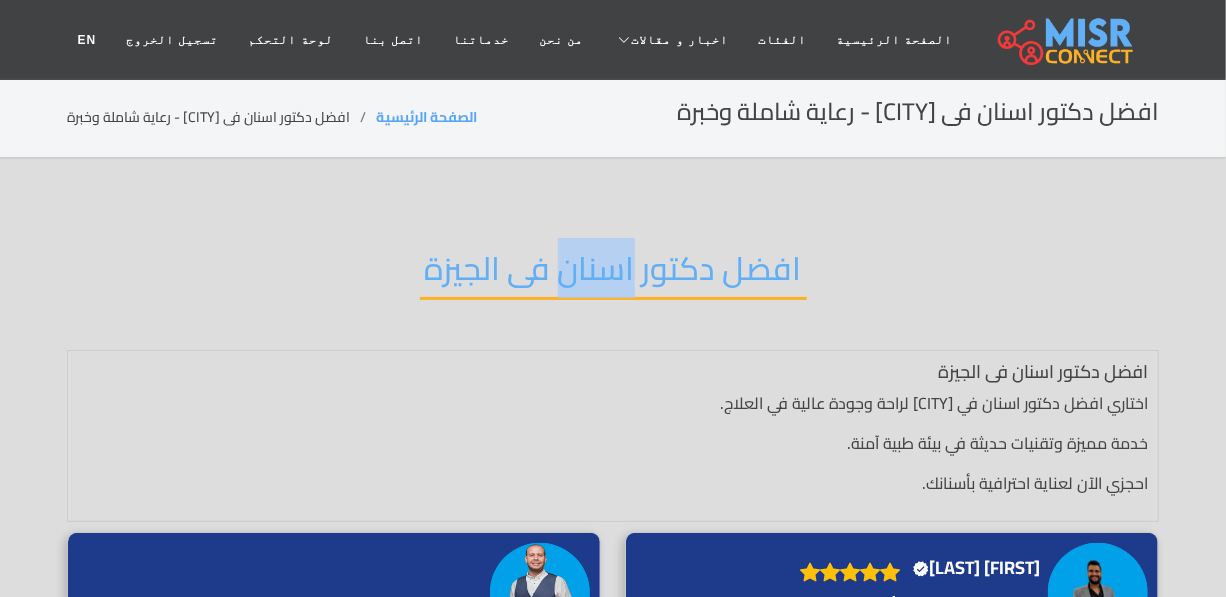 drag, startPoint x: 0, startPoint y: 0, endPoint x: 577, endPoint y: 273, distance: 638.32434 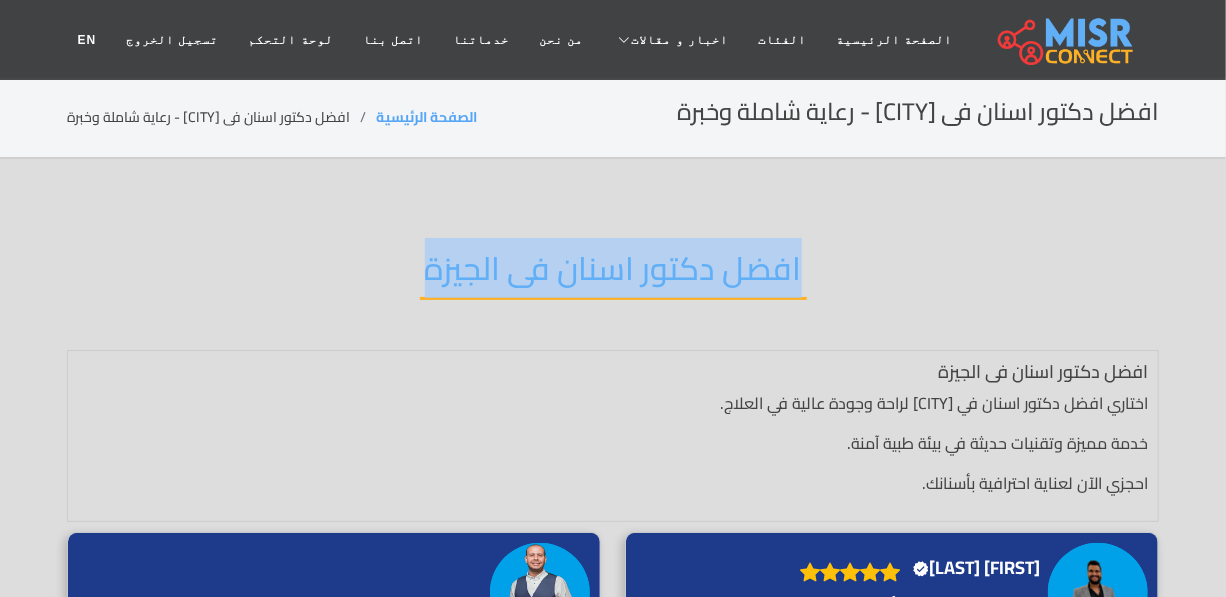 click on "افضل دكتور اسنان فى الجيزة" at bounding box center [613, 274] 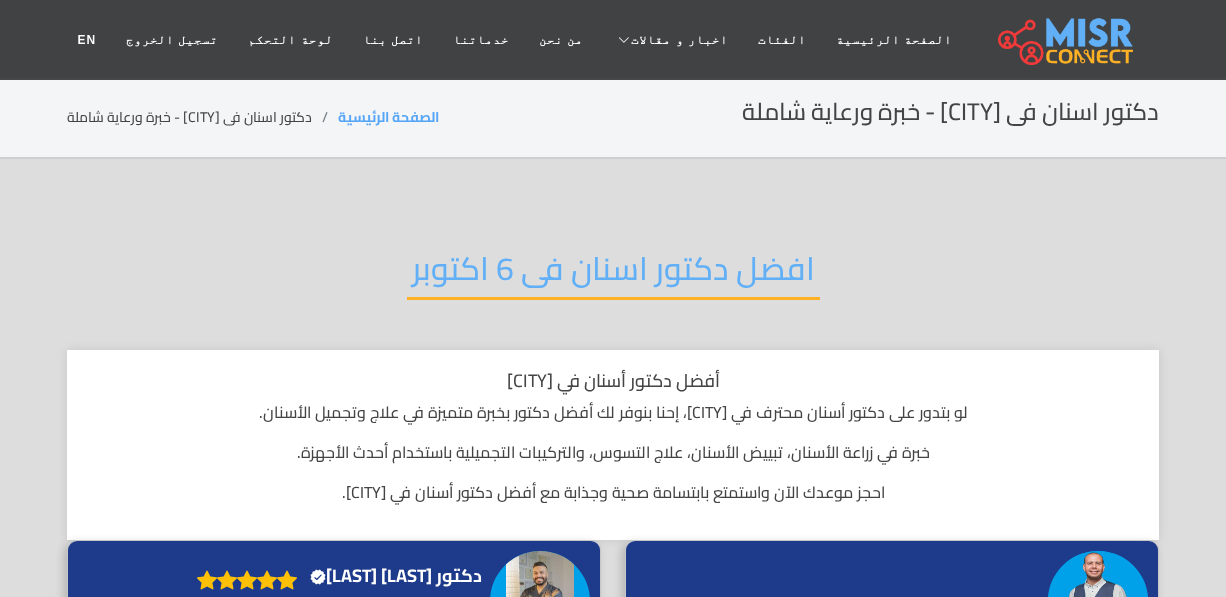 click on "افضل دكتور اسنان فى 6 اكتوبر" at bounding box center [613, 274] 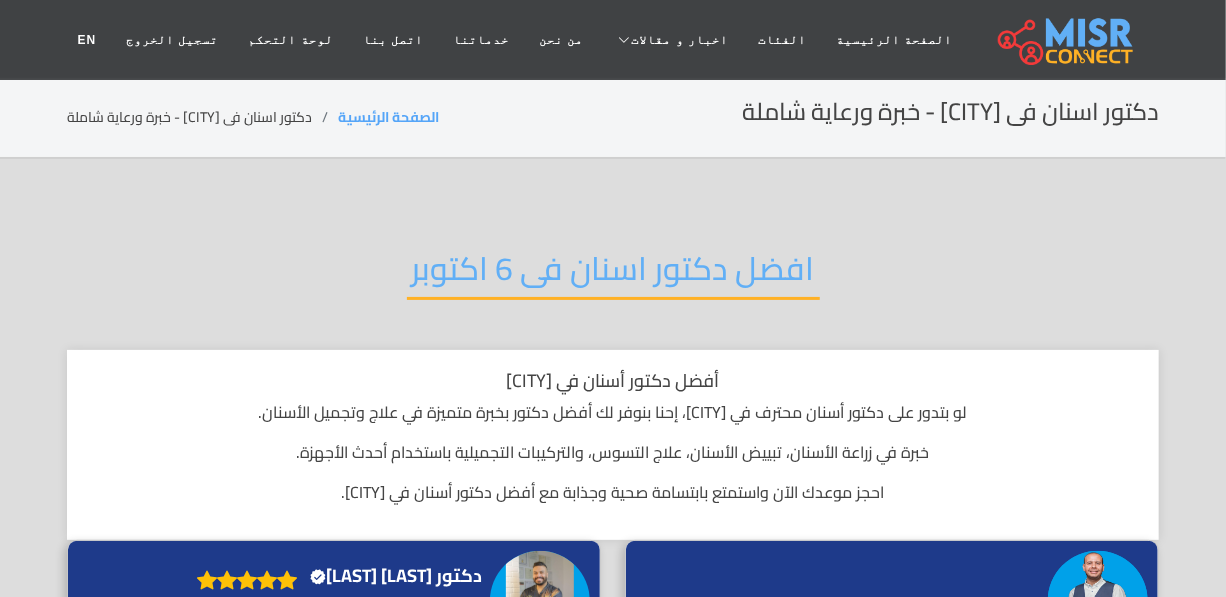drag, startPoint x: 0, startPoint y: 0, endPoint x: 531, endPoint y: 277, distance: 598.90735 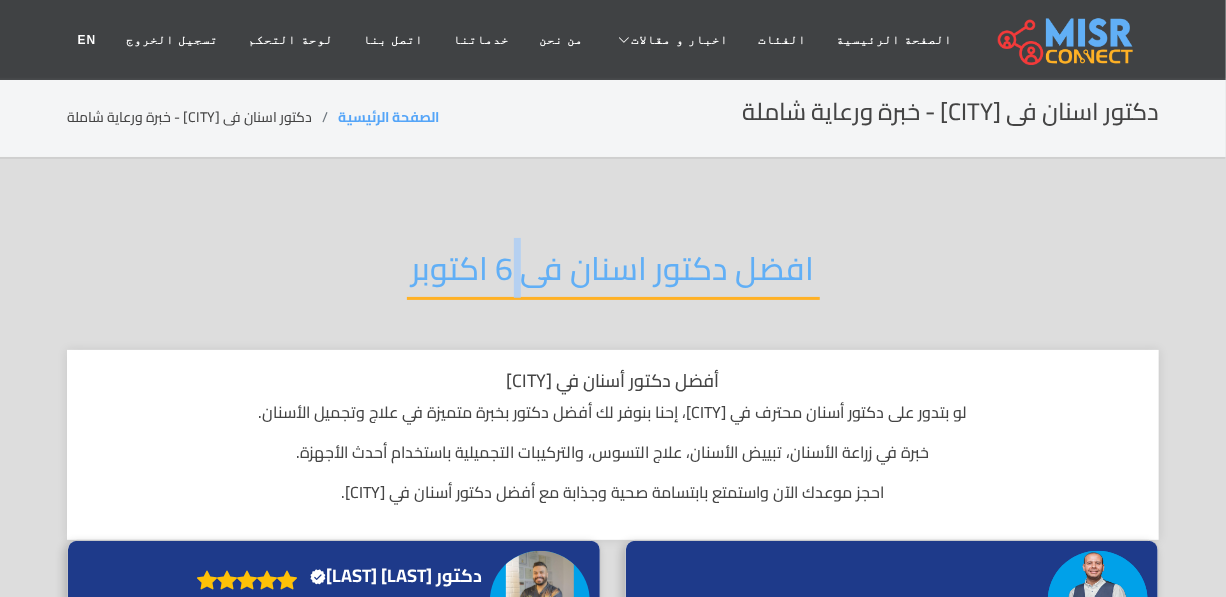 click on "افضل دكتور اسنان فى 6 اكتوبر" at bounding box center (613, 274) 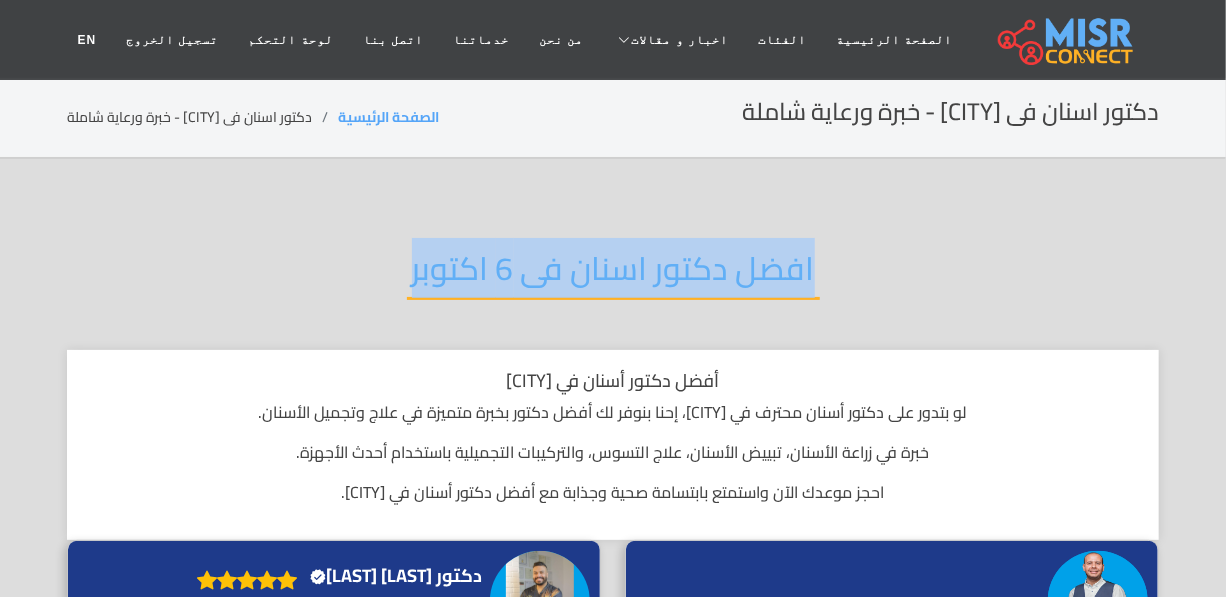 click on "افضل دكتور اسنان فى 6 اكتوبر" at bounding box center (613, 274) 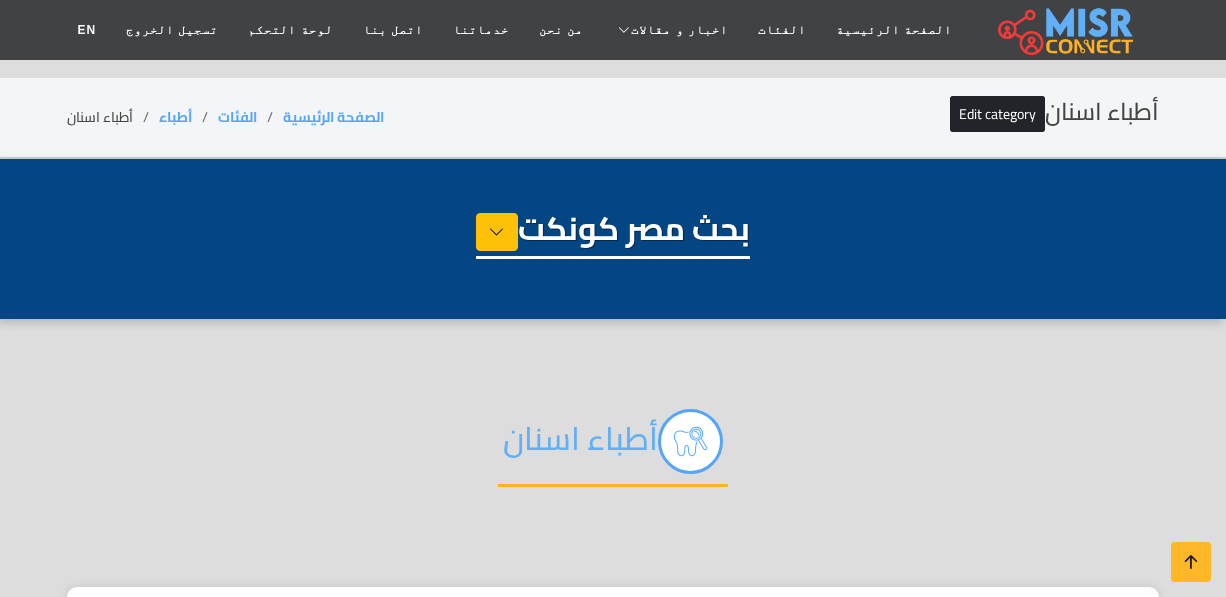 select on "*****" 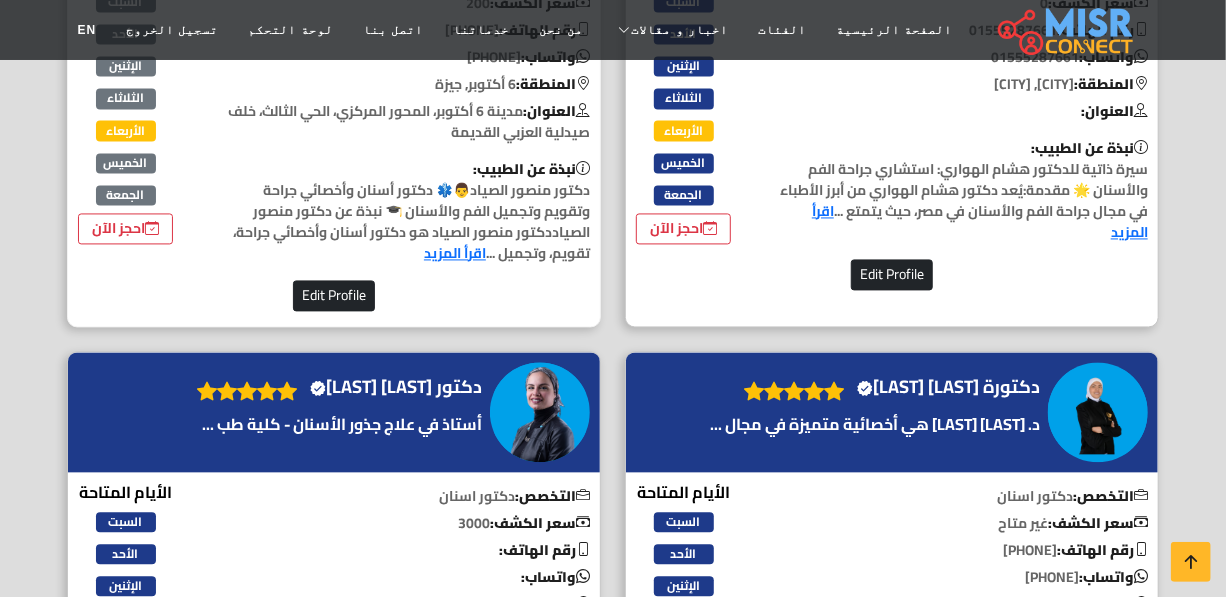 scroll, scrollTop: 1909, scrollLeft: 0, axis: vertical 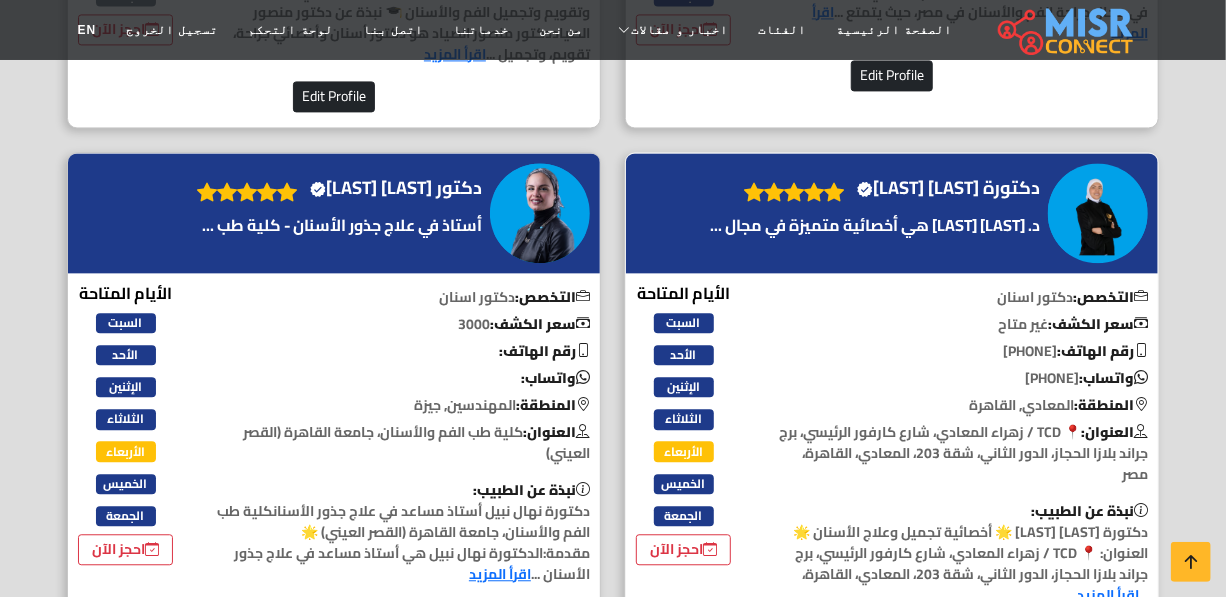 click on "دكتورة الاء هشام
Verified account" at bounding box center [948, 188] 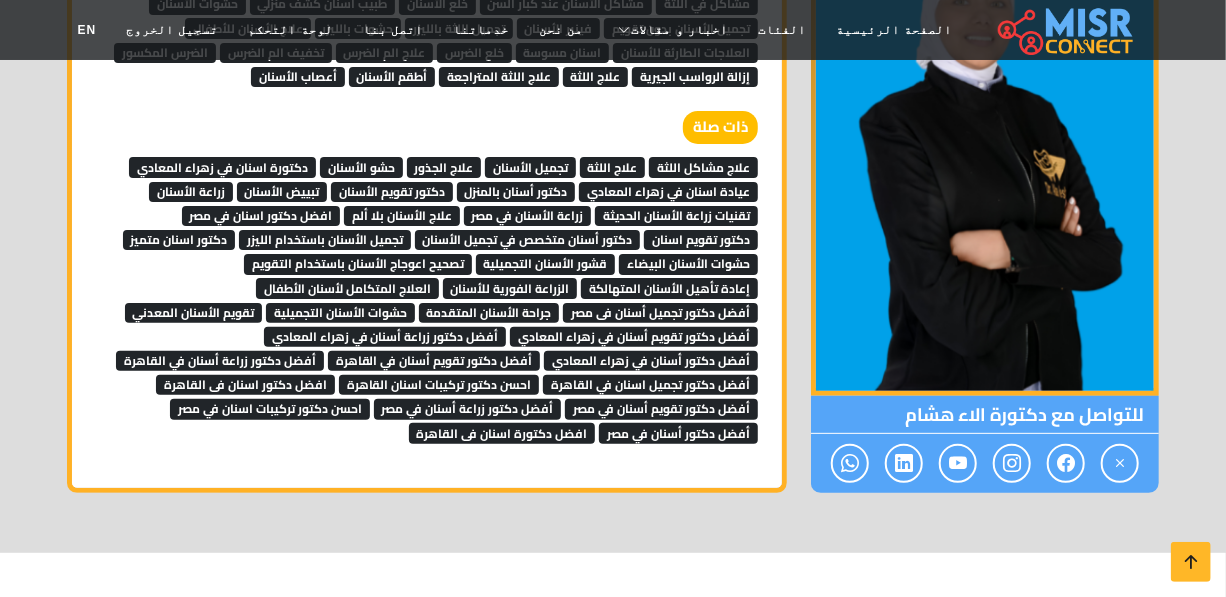 scroll, scrollTop: 6810, scrollLeft: 0, axis: vertical 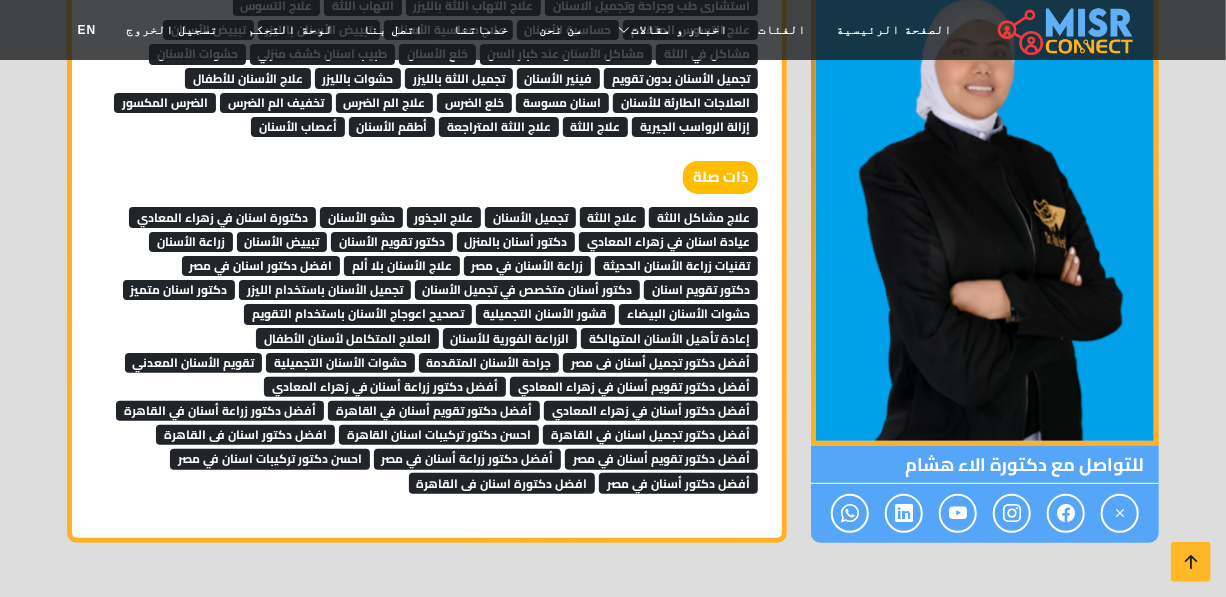 click on "دكتورة اسنان في زهراء المعادي" at bounding box center [222, 217] 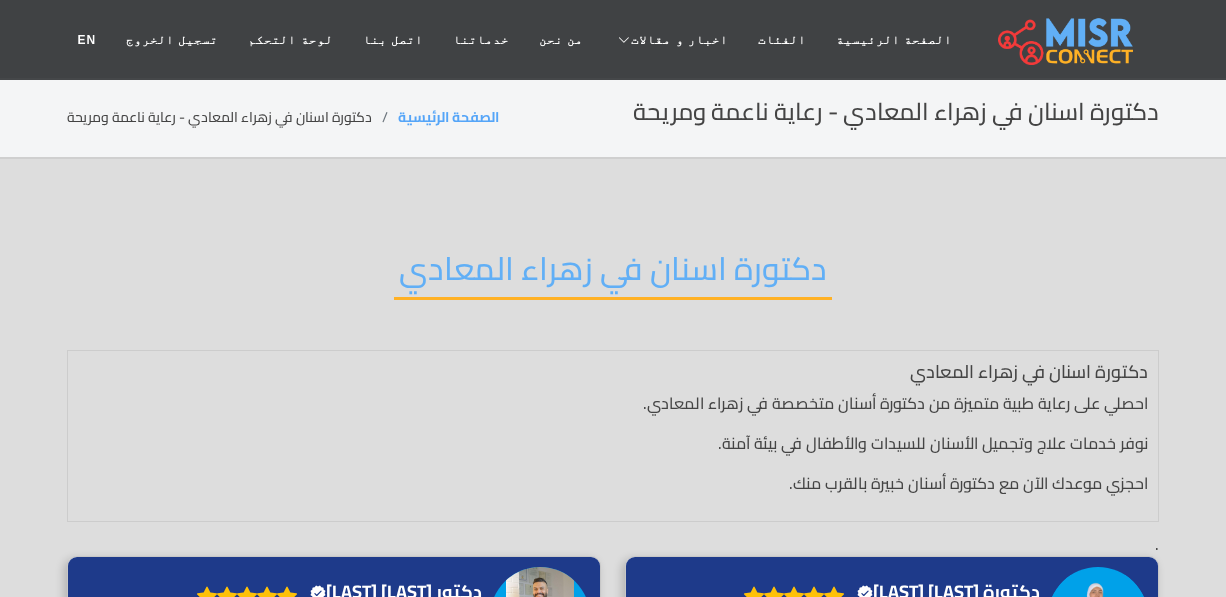 scroll, scrollTop: 0, scrollLeft: 0, axis: both 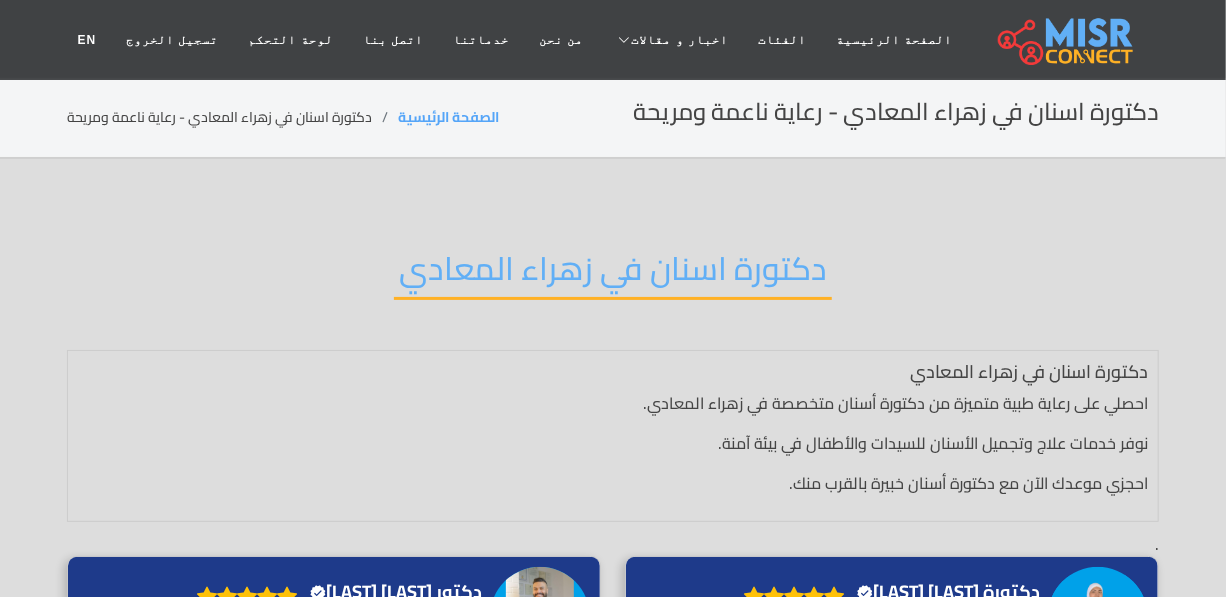 click on "دكتورة اسنان في زهراء المعادي" at bounding box center (613, 274) 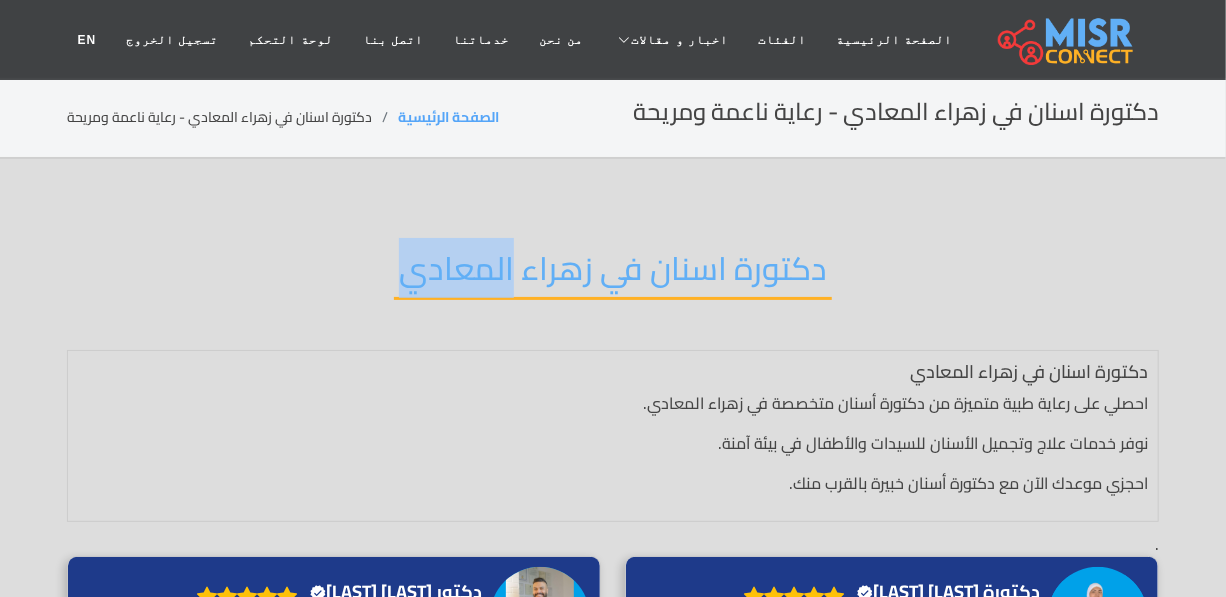 click on "دكتورة اسنان في زهراء المعادي" at bounding box center [613, 274] 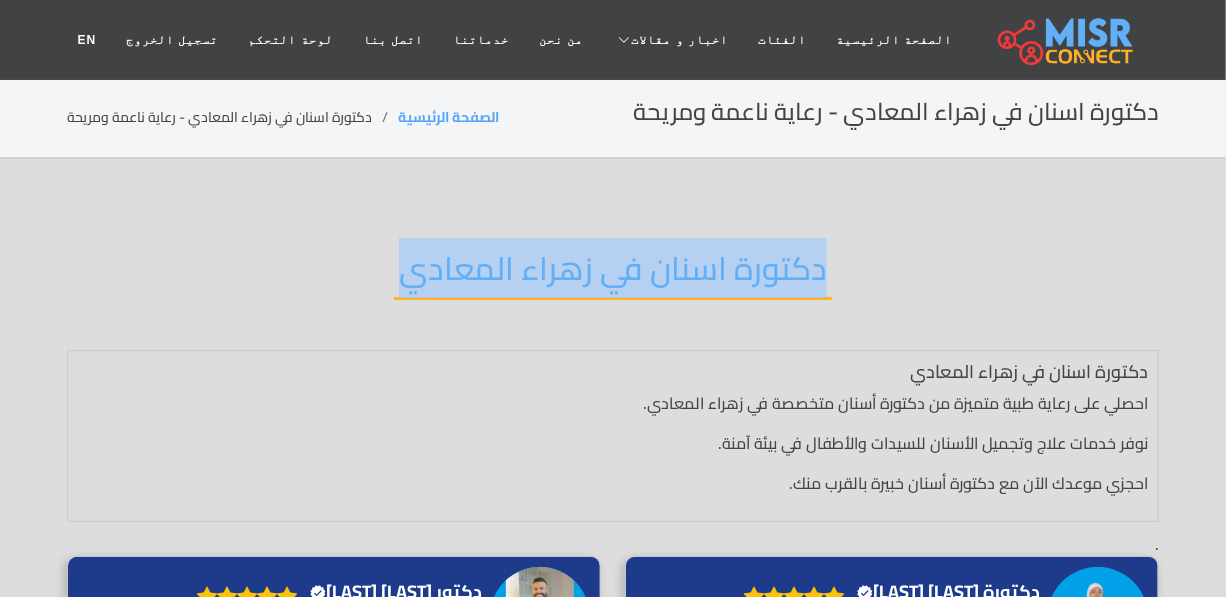 click on "دكتورة اسنان في زهراء المعادي" at bounding box center [613, 274] 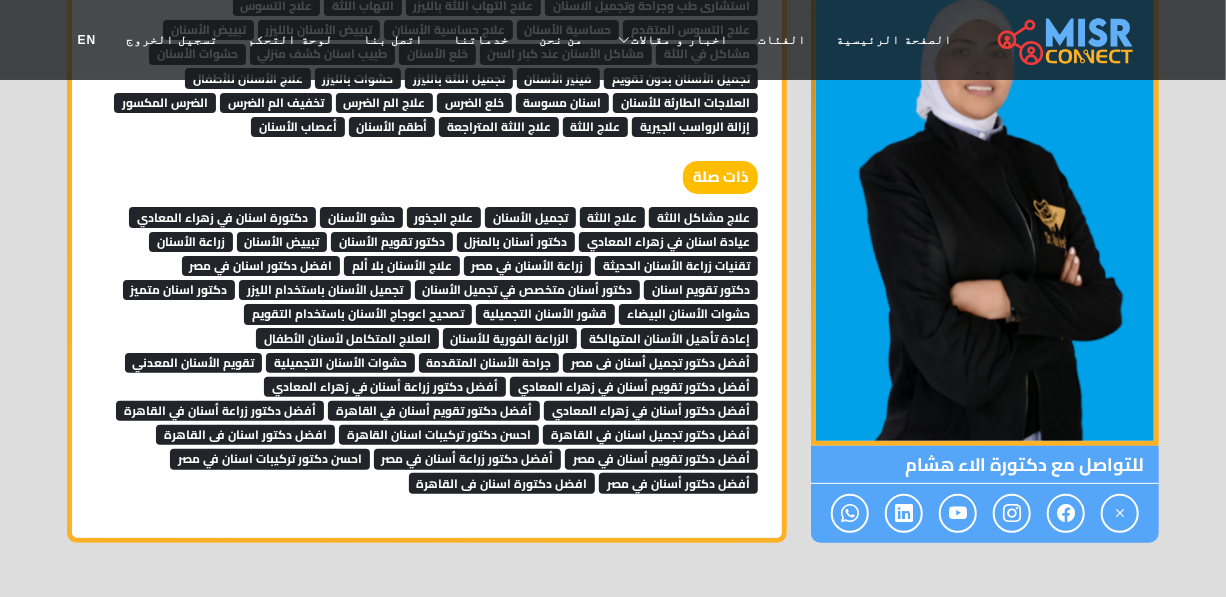 scroll, scrollTop: 6810, scrollLeft: 0, axis: vertical 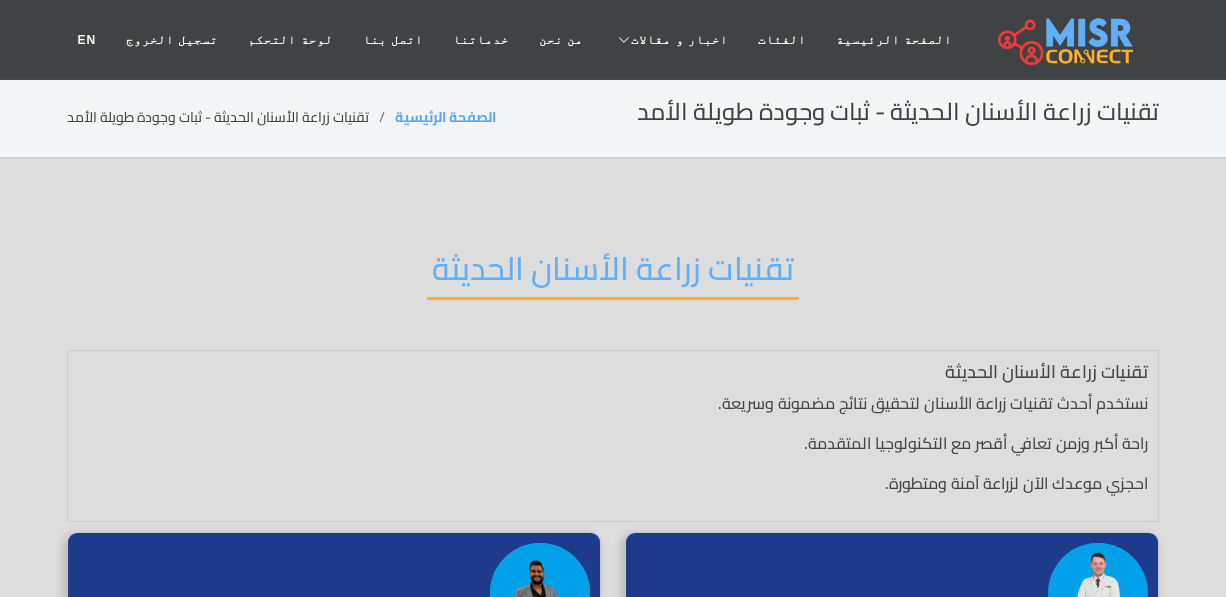 click on "تقنيات زراعة الأسنان الحديثة" at bounding box center [613, 274] 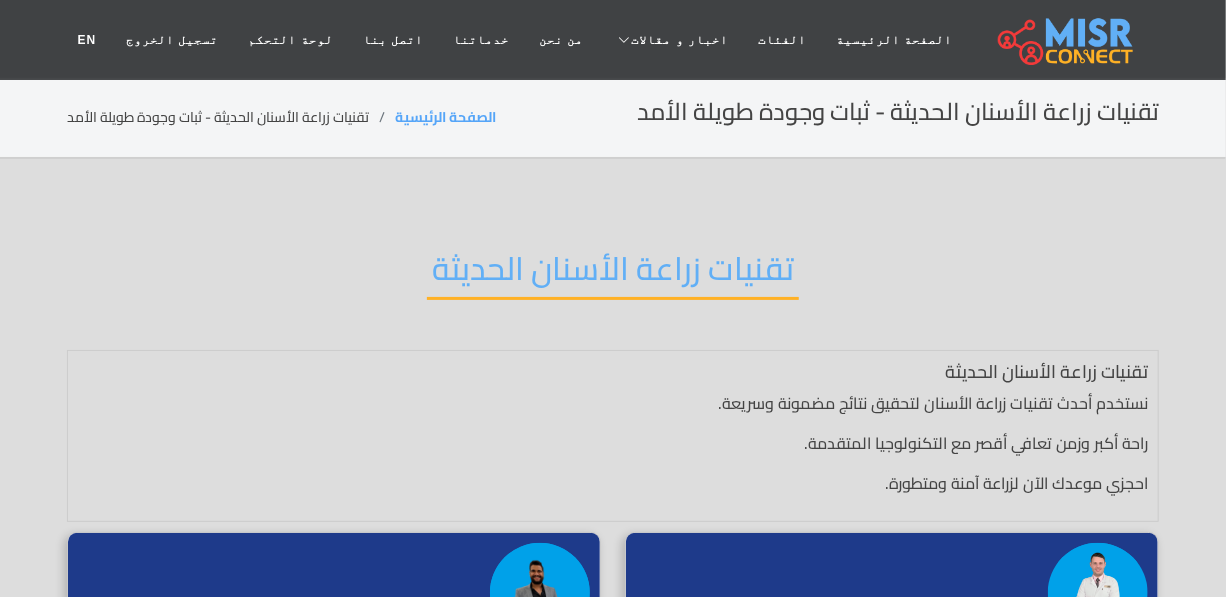 click on "تقنيات زراعة الأسنان الحديثة" at bounding box center (613, 274) 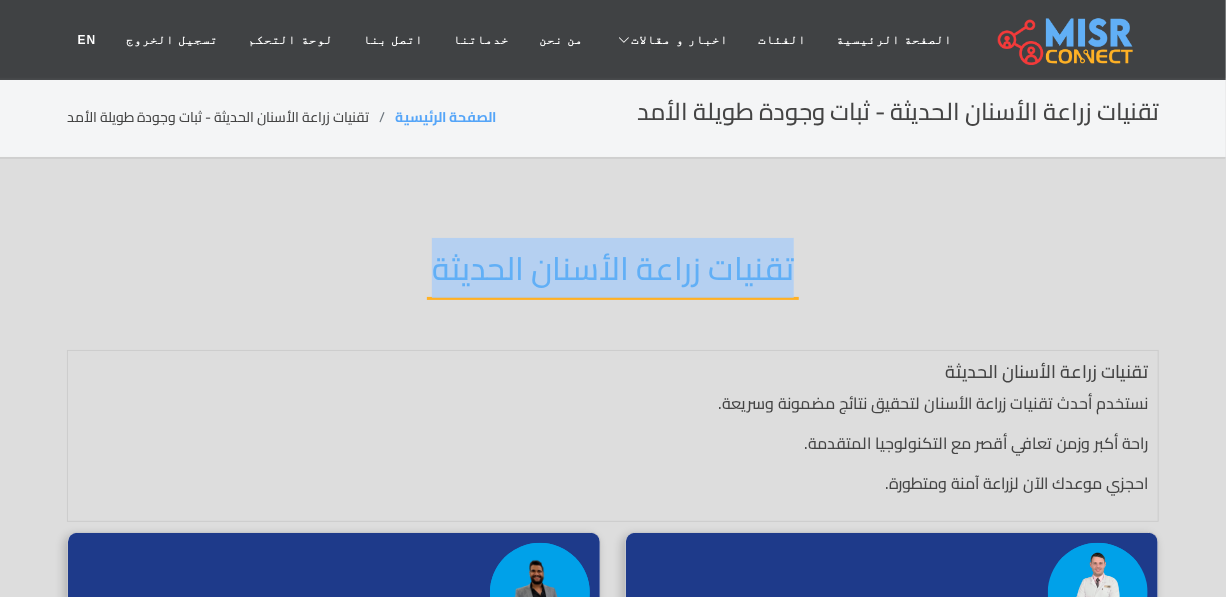 click on "تقنيات زراعة الأسنان الحديثة" at bounding box center [613, 274] 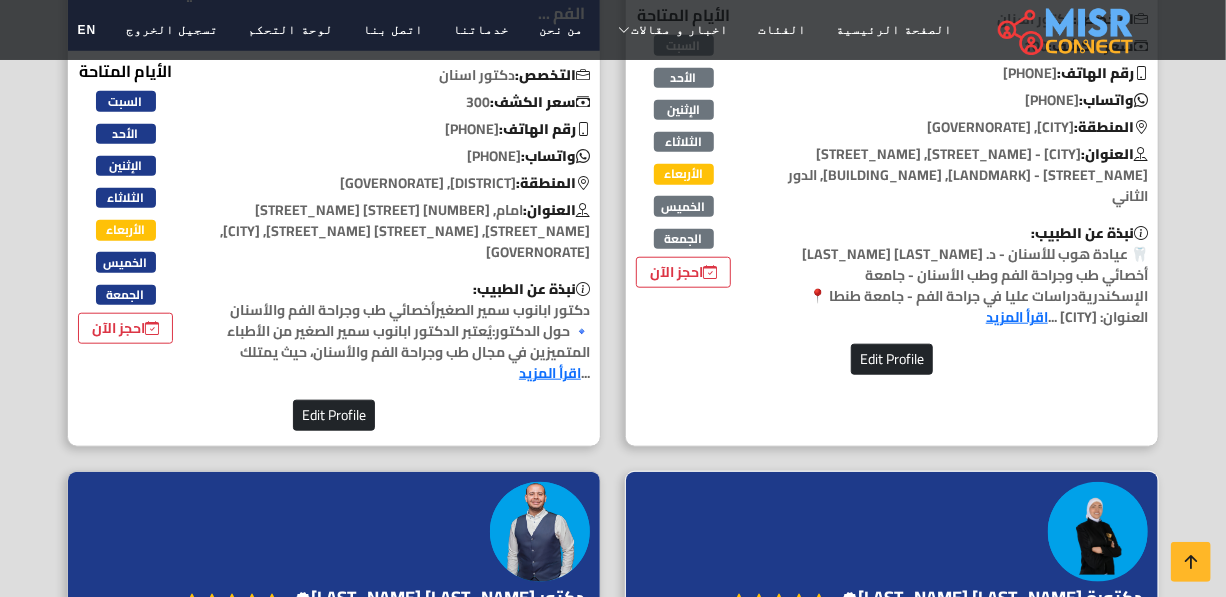scroll, scrollTop: 909, scrollLeft: 0, axis: vertical 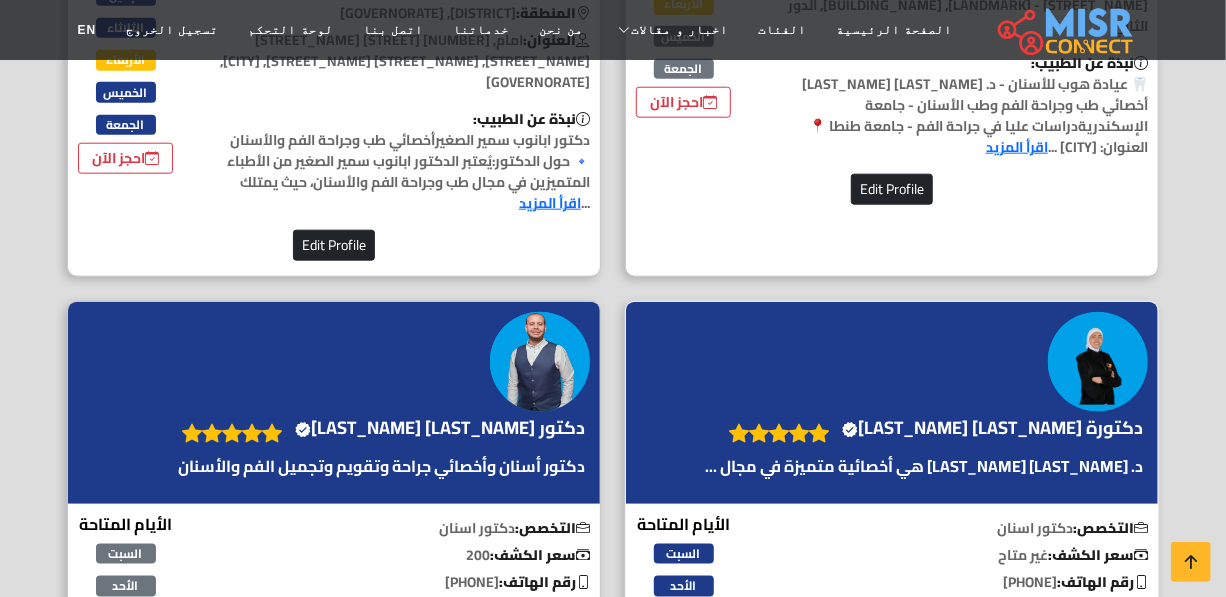 click on "د. [LAST_NAME] [LAST_NAME] هي أخصائية متميزة في مجال ..." at bounding box center [924, 466] 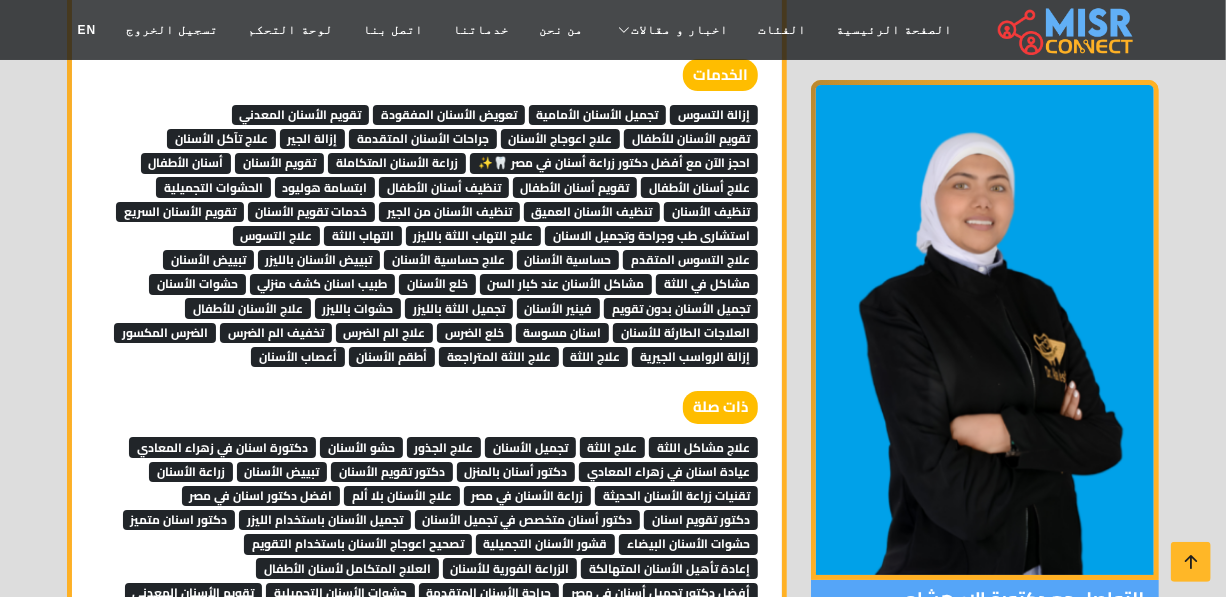 scroll, scrollTop: 6761, scrollLeft: 0, axis: vertical 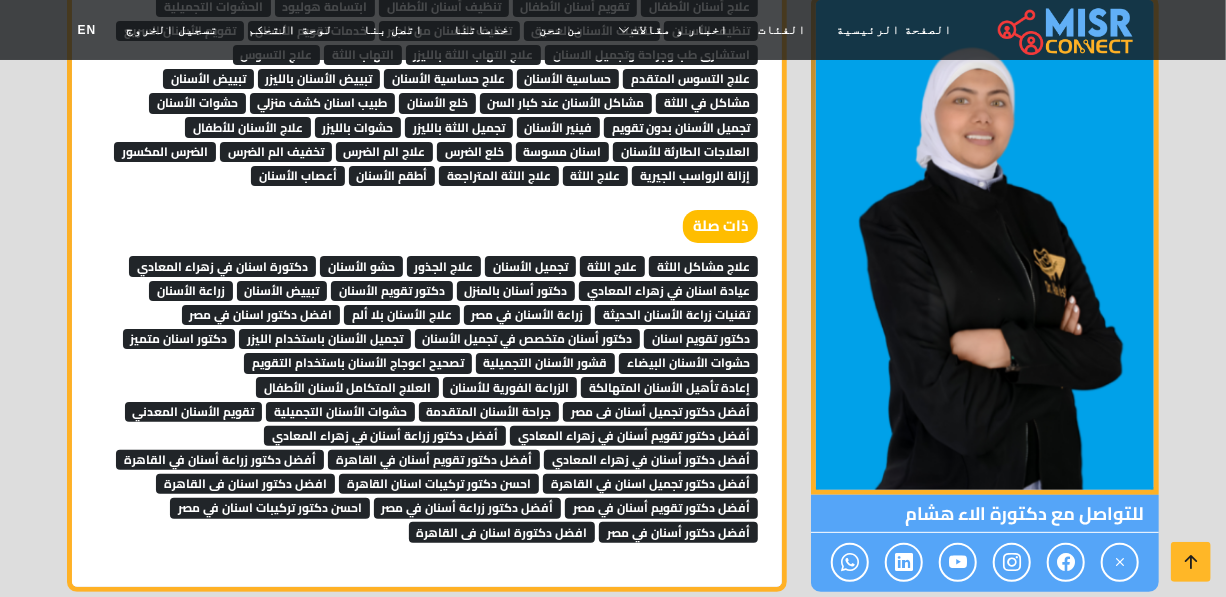 click on "افضل دكتورة اسنان فى القاهرة" at bounding box center [502, 532] 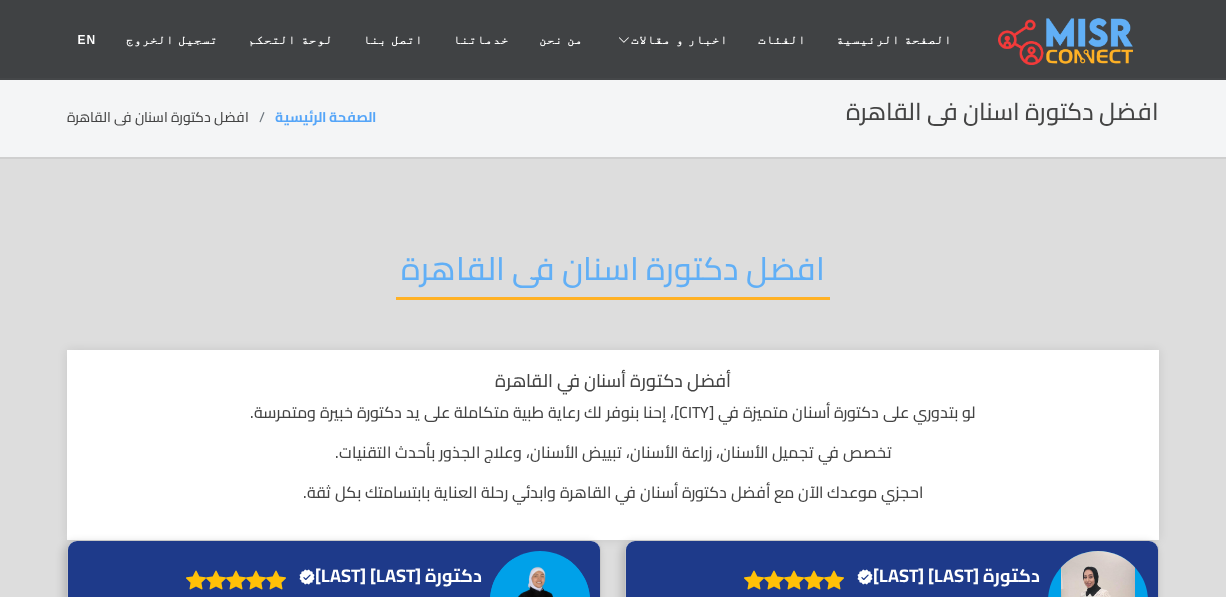 scroll, scrollTop: 0, scrollLeft: 0, axis: both 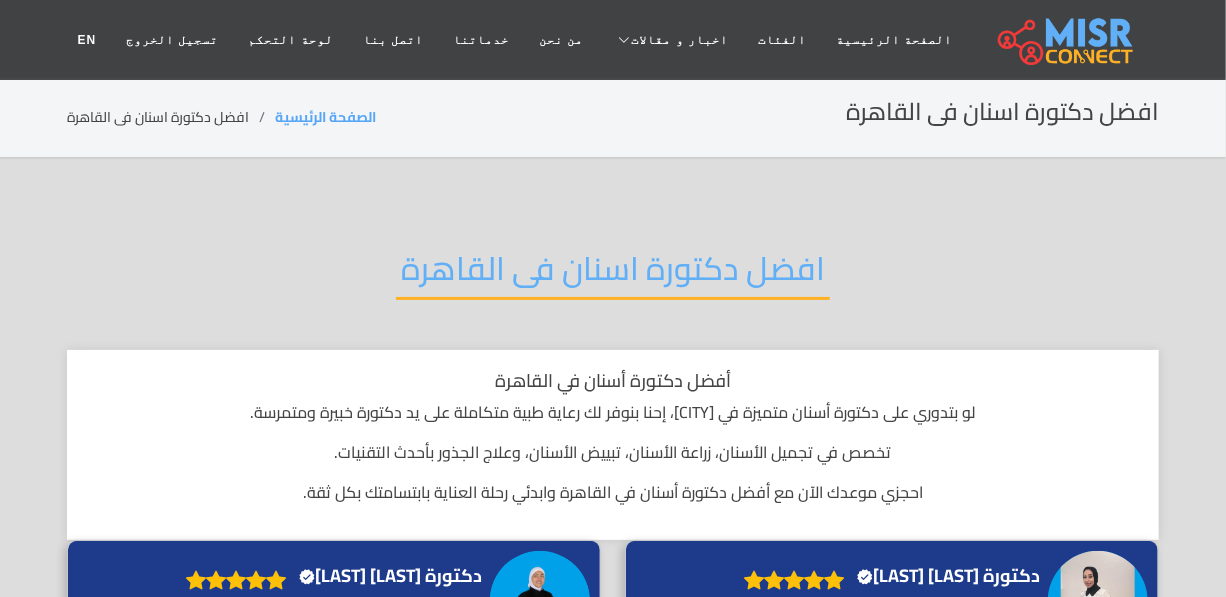 click on "افضل دكتورة اسنان فى القاهرة" at bounding box center (613, 274) 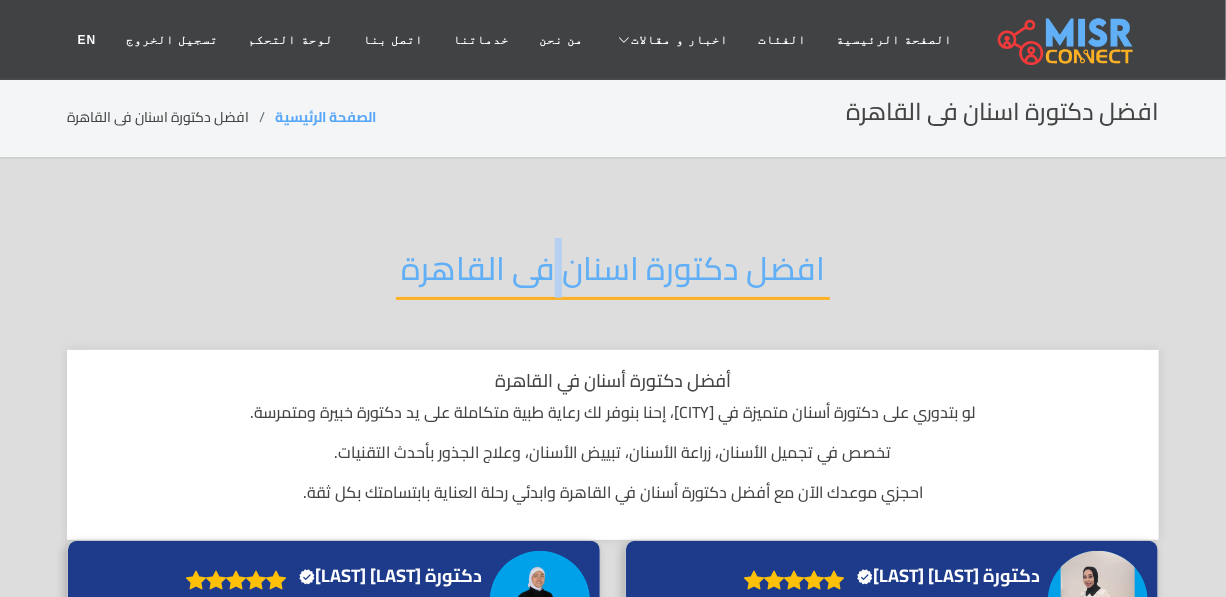 click on "افضل دكتورة اسنان فى القاهرة" at bounding box center (613, 274) 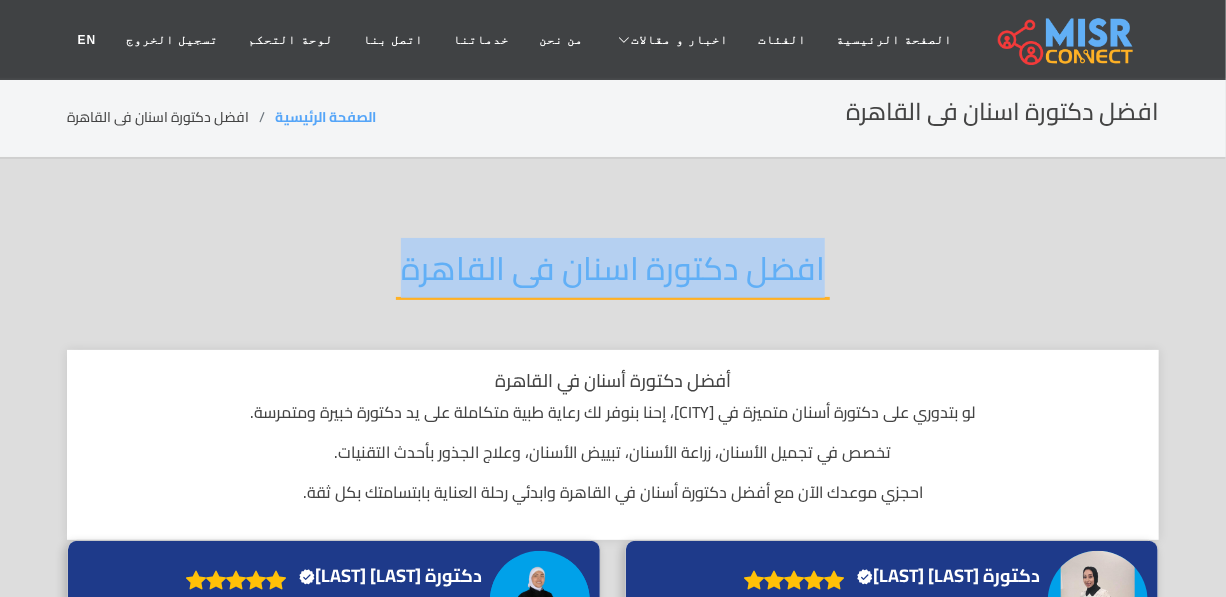 click on "افضل دكتورة اسنان فى القاهرة" at bounding box center [613, 274] 